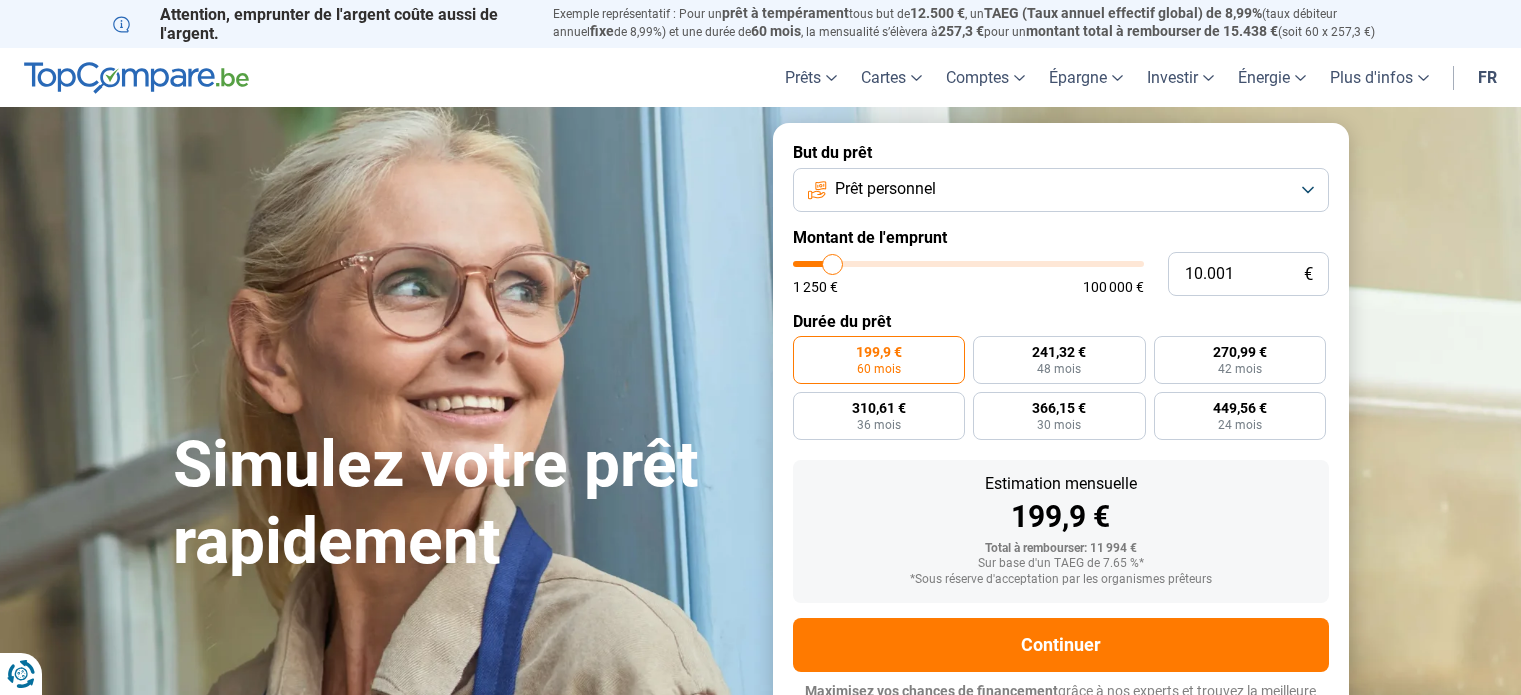 scroll, scrollTop: 0, scrollLeft: 0, axis: both 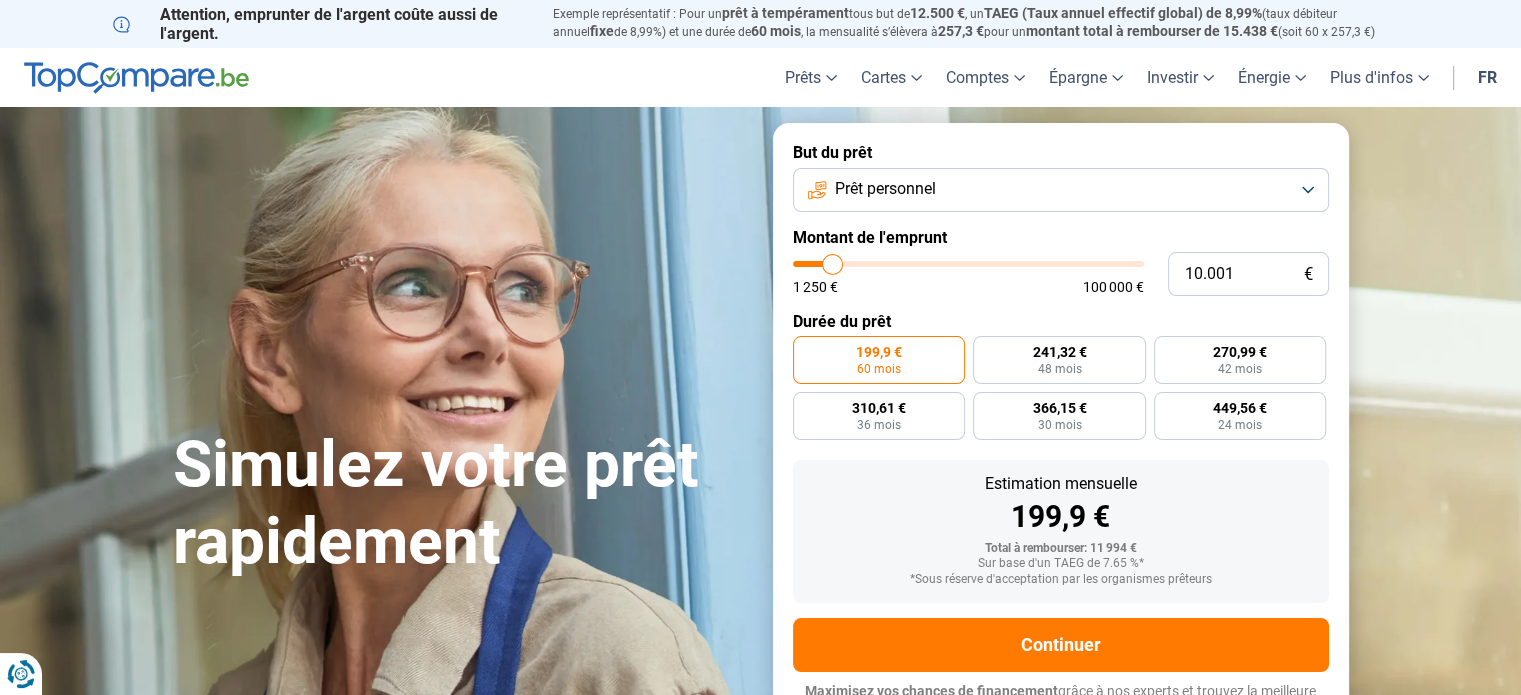 click on "Prêt personnel" at bounding box center (1061, 190) 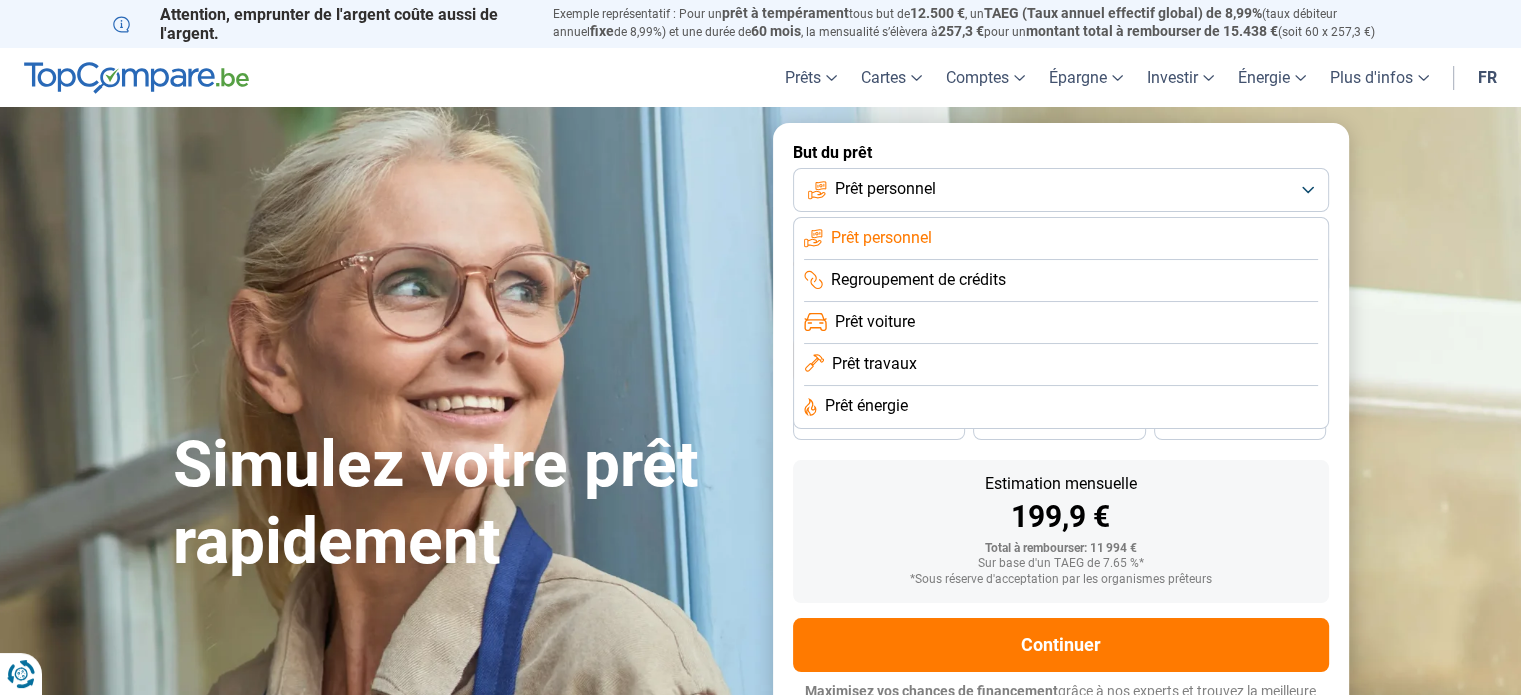 click on "Prêt voiture" 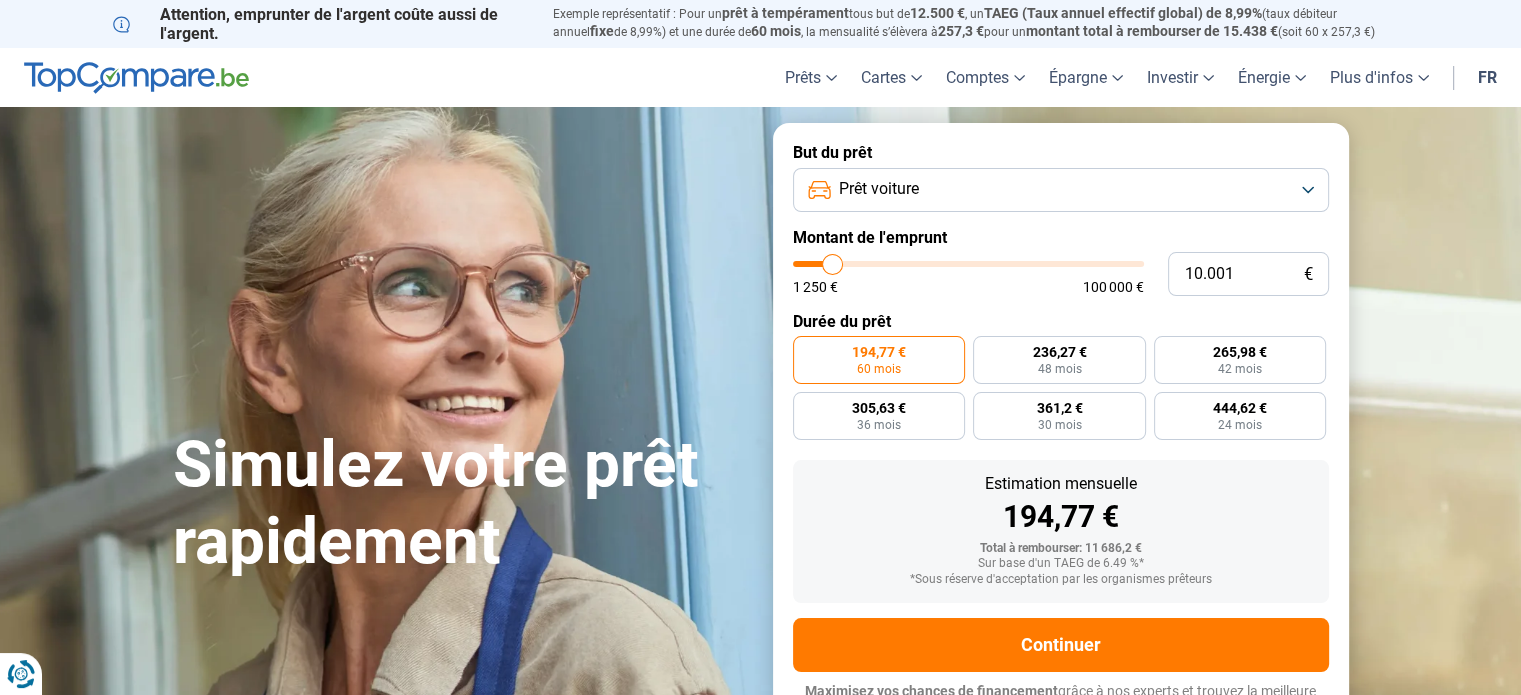 scroll, scrollTop: 27, scrollLeft: 0, axis: vertical 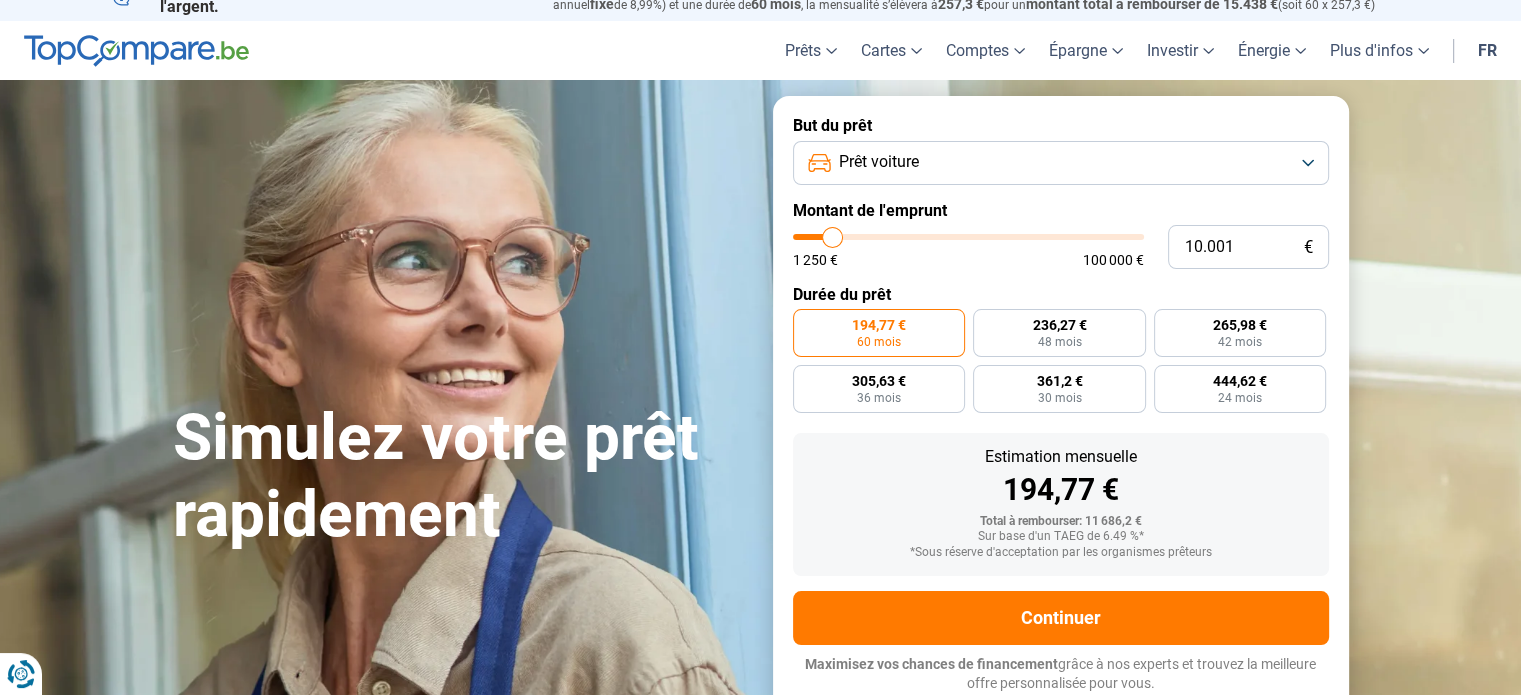 type on "8.000" 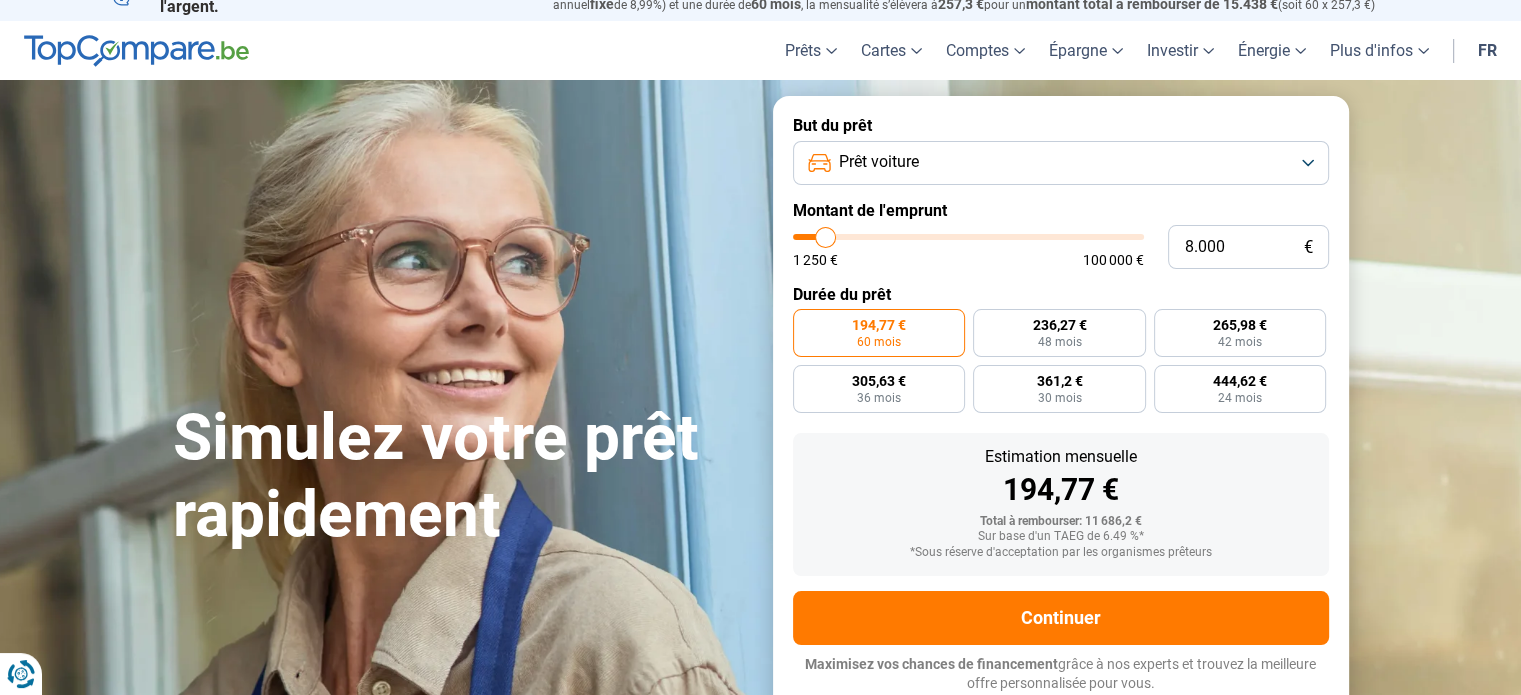 type on "8.250" 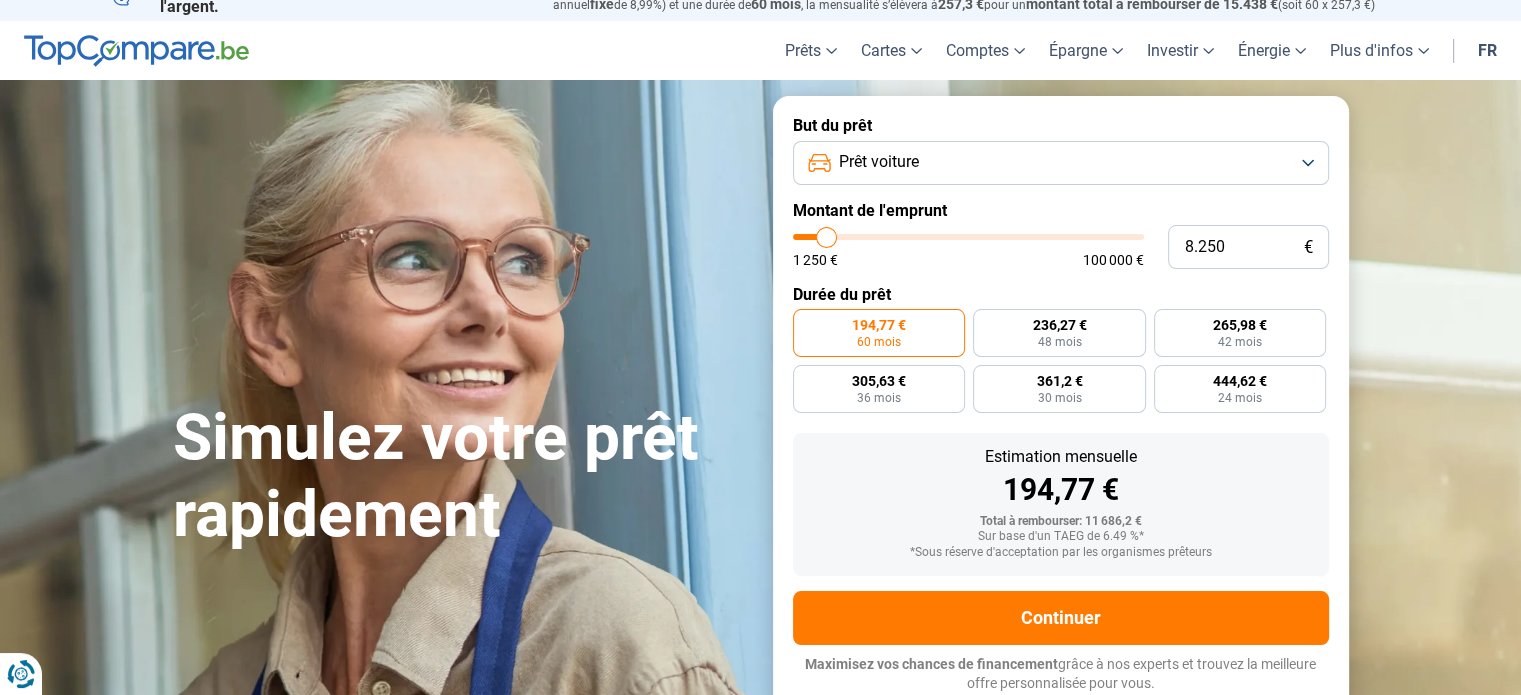 type on "9.250" 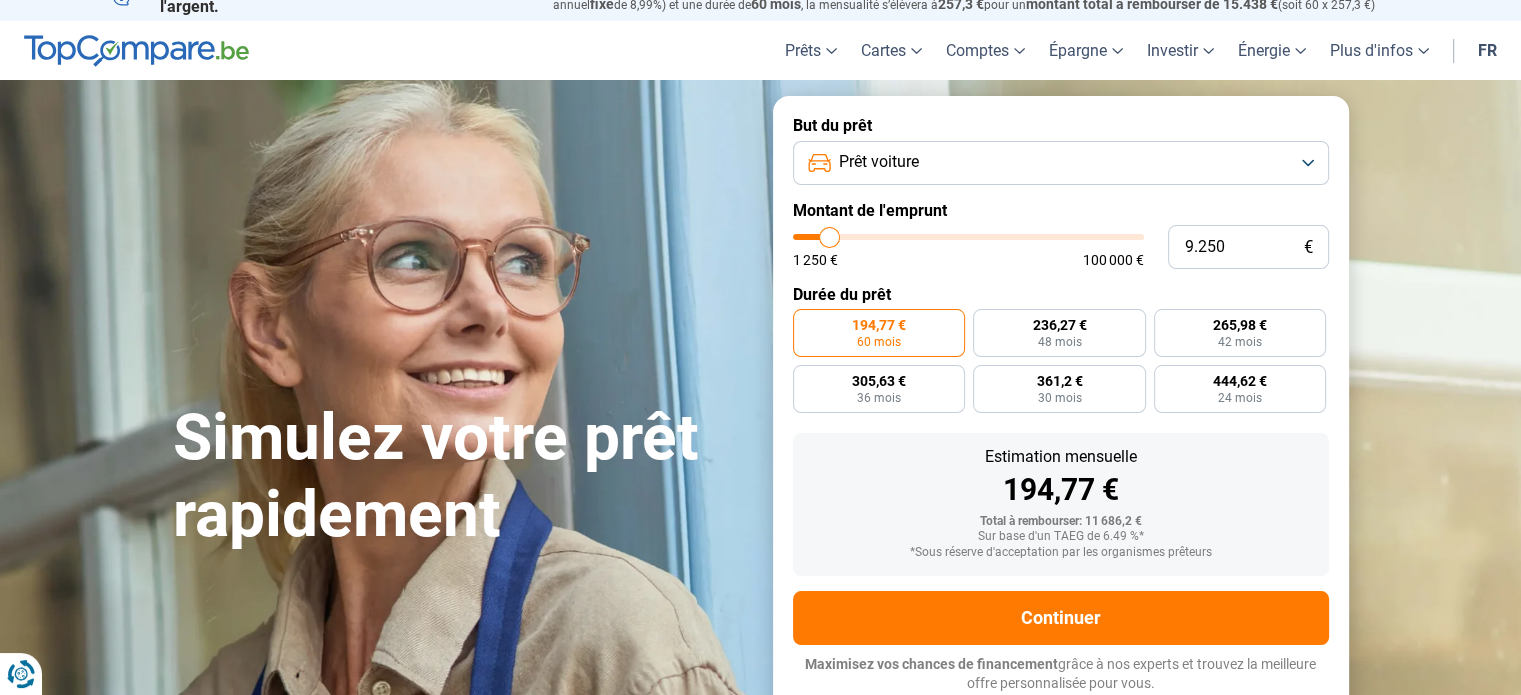 type on "9.750" 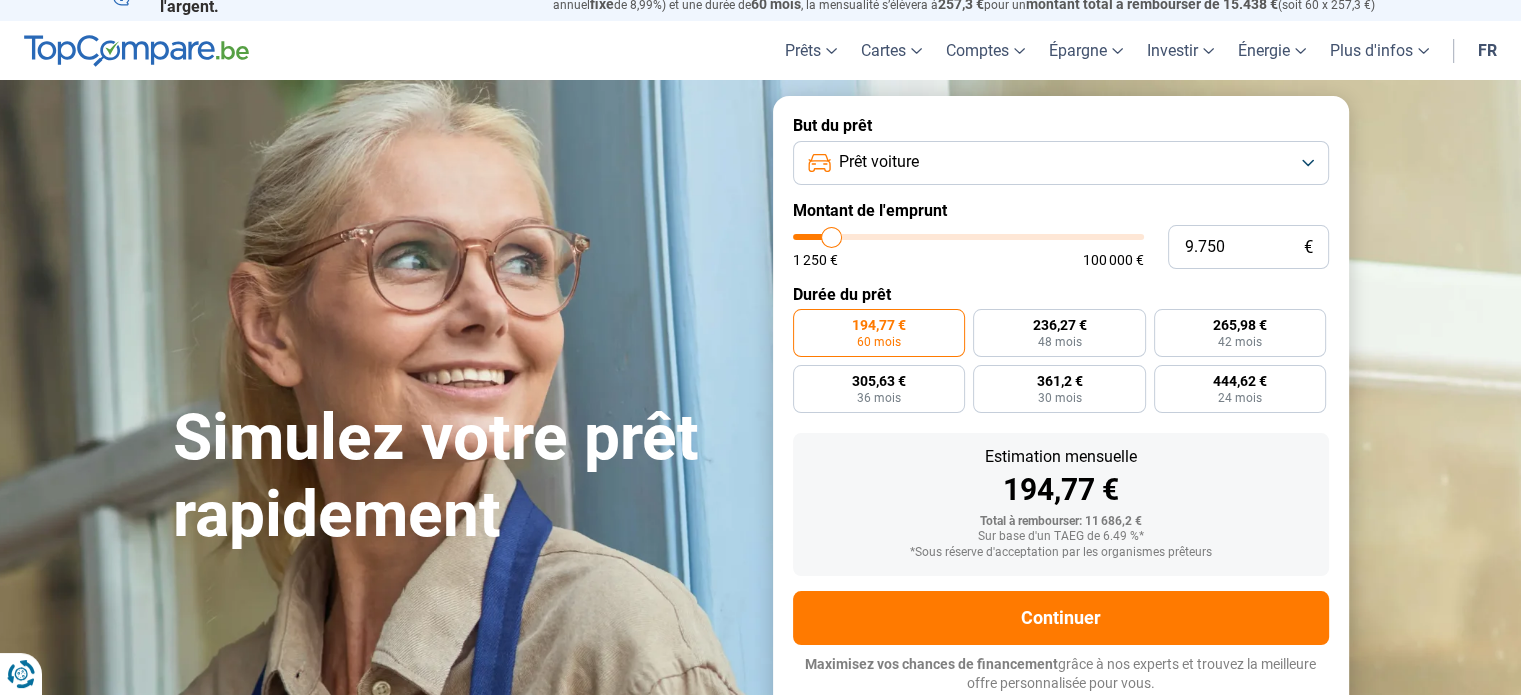 type on "10.250" 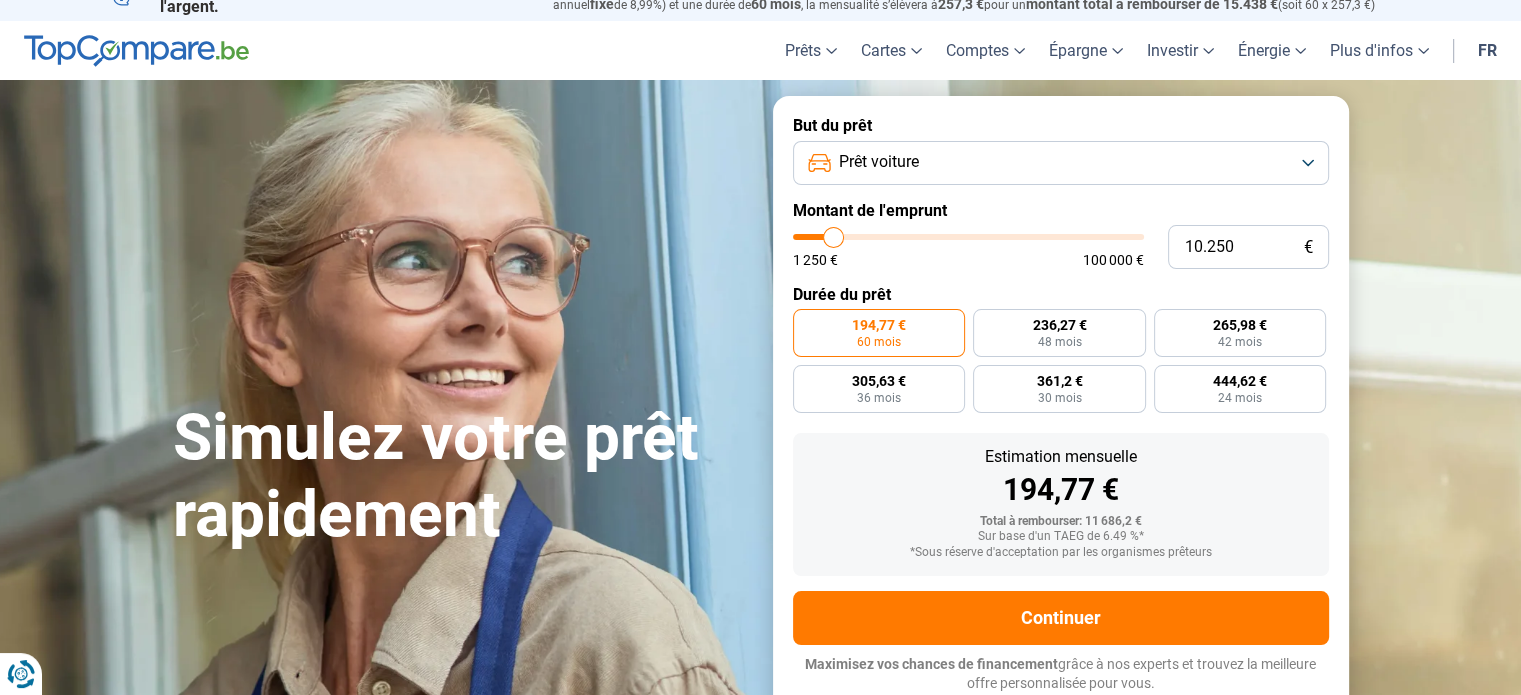 type on "10.500" 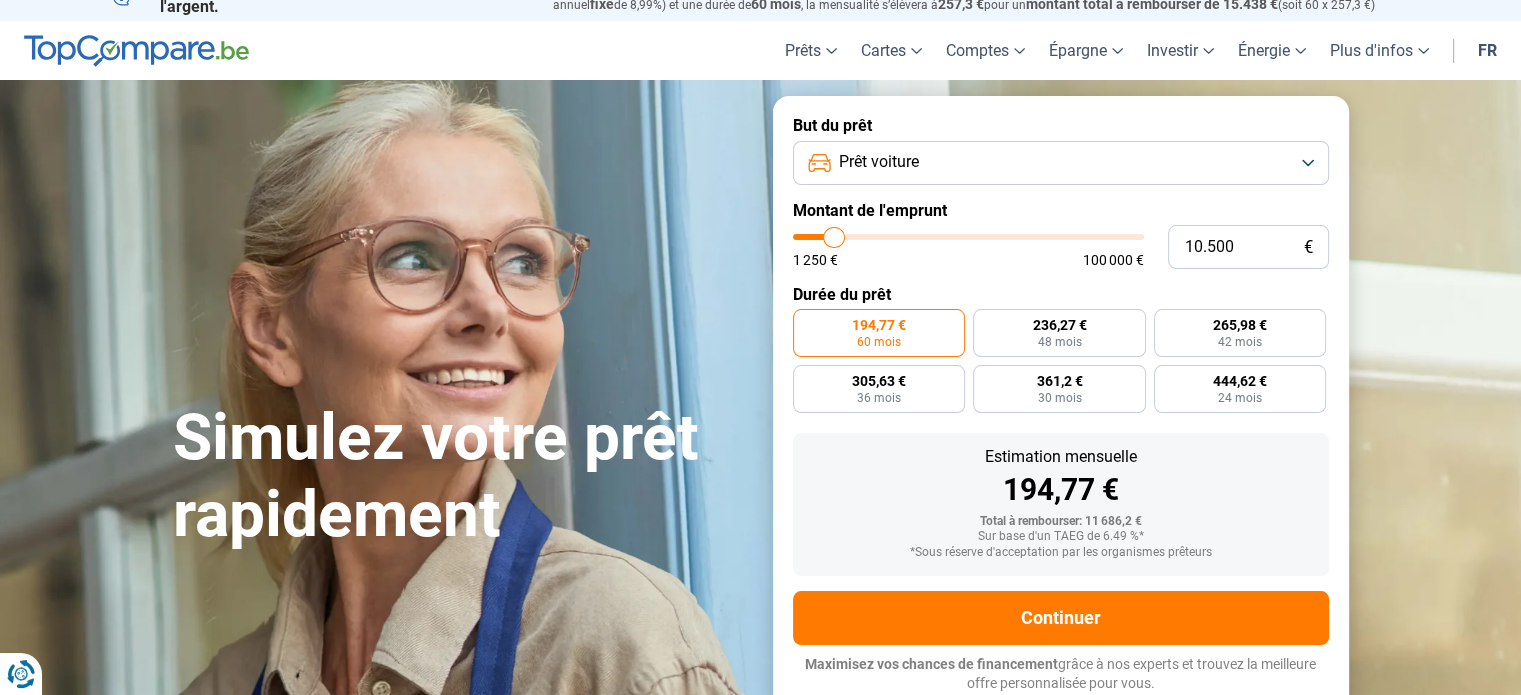 type on "11.250" 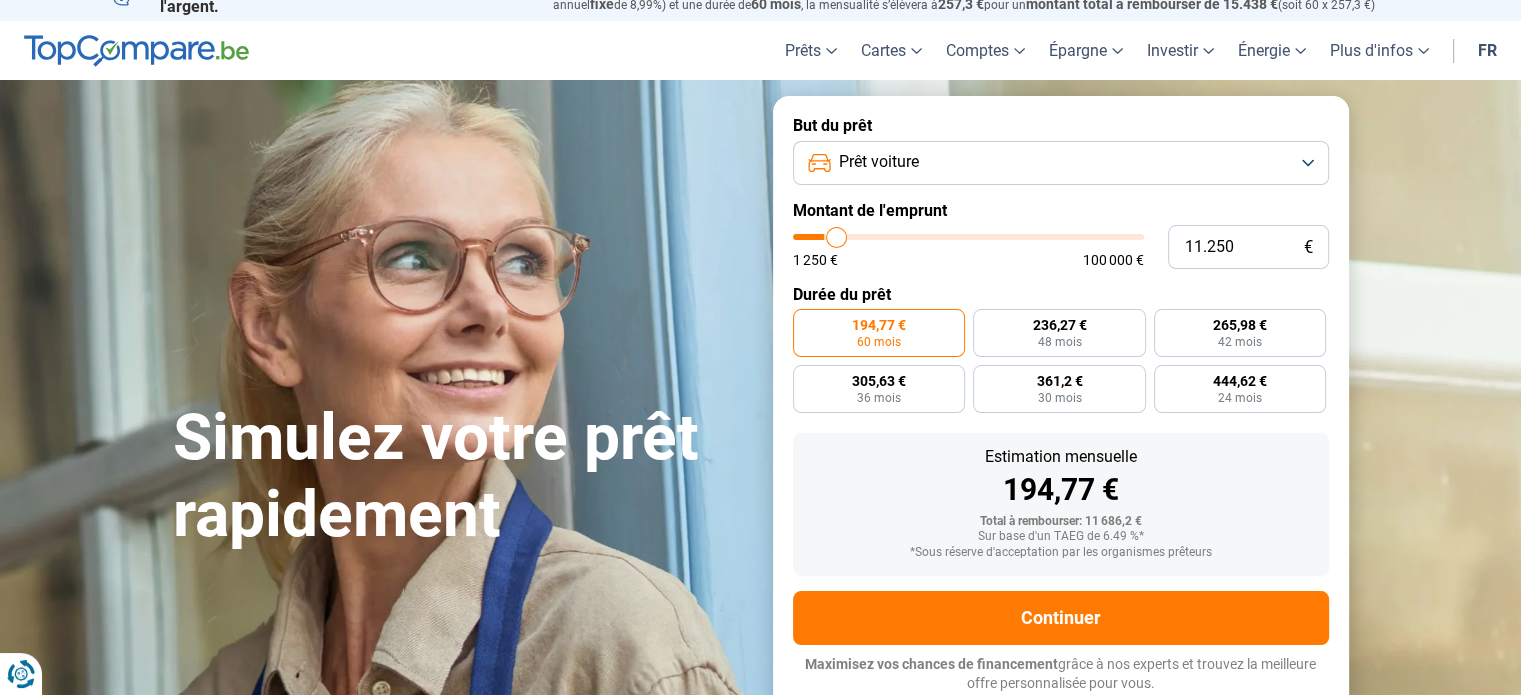 type on "11.750" 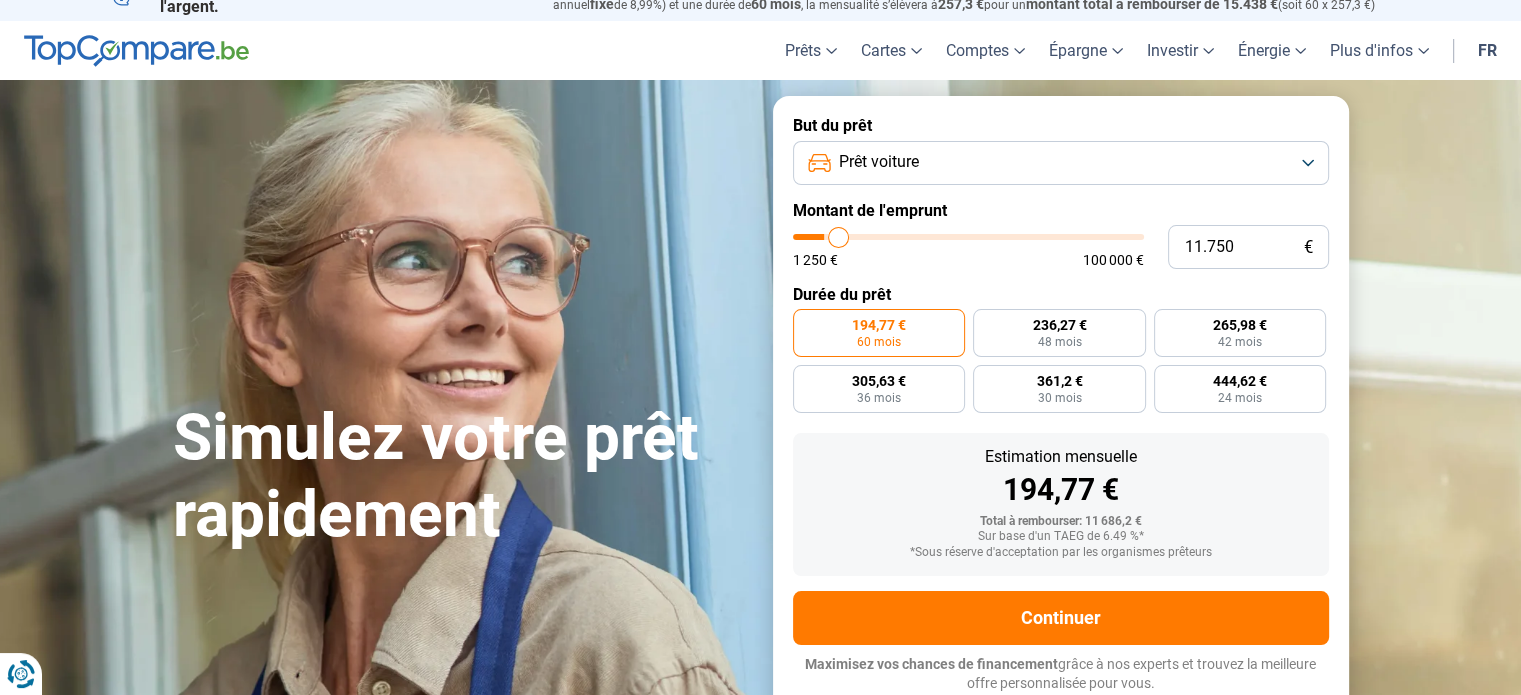 type on "12.000" 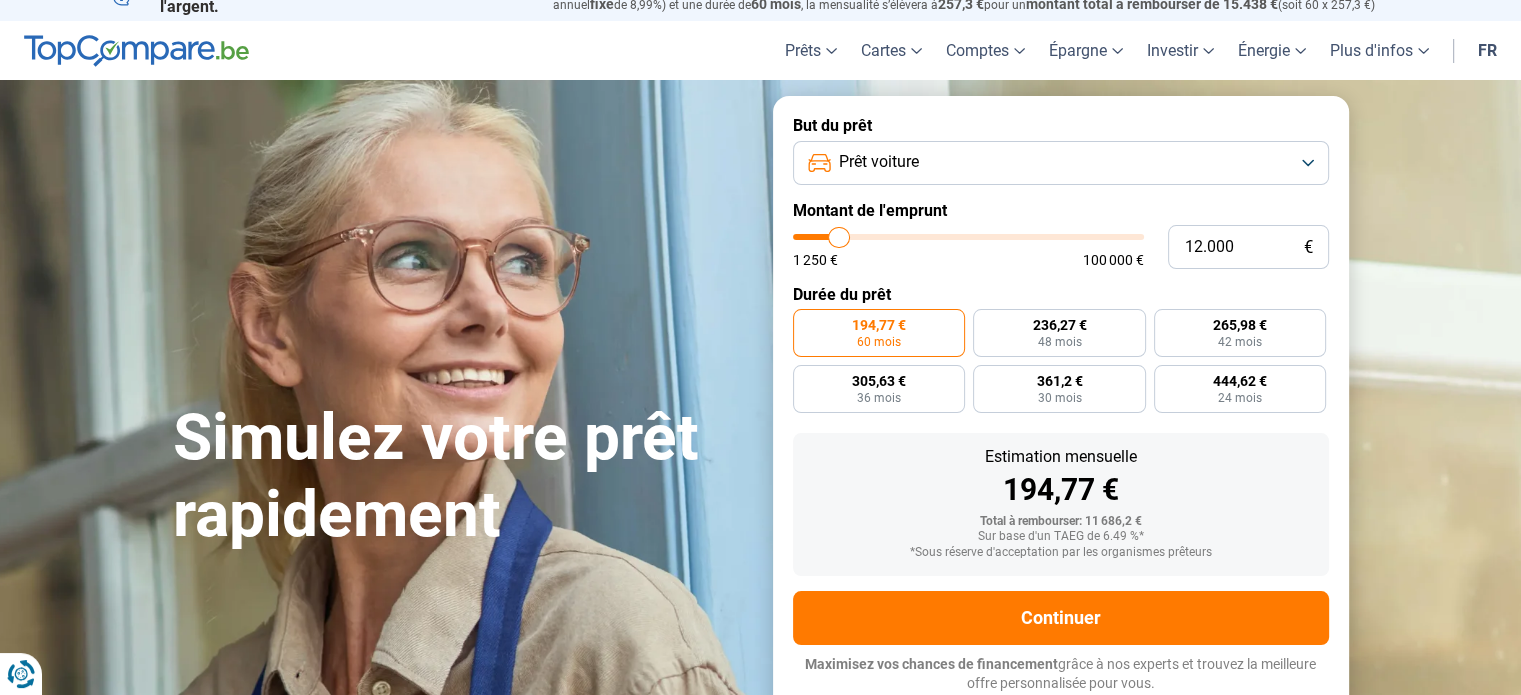 type on "12.500" 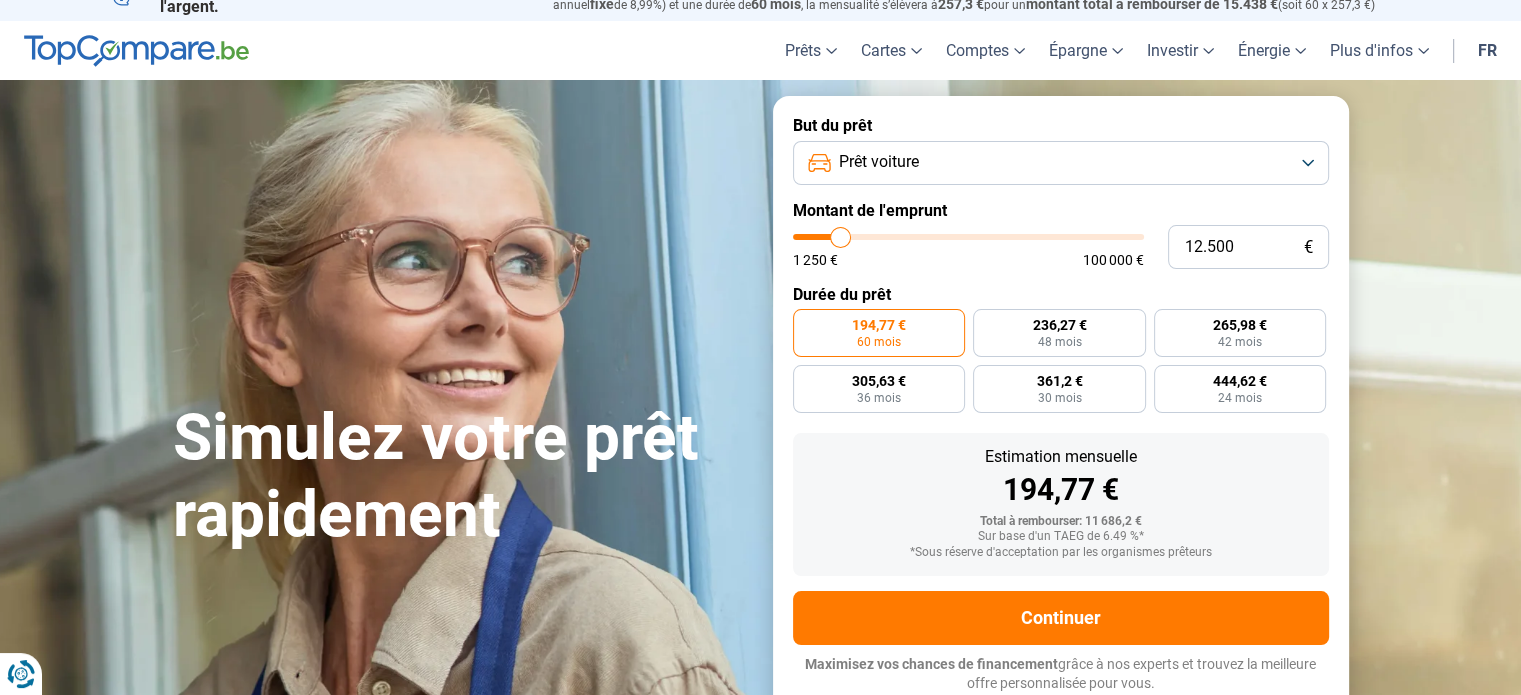 type on "12.750" 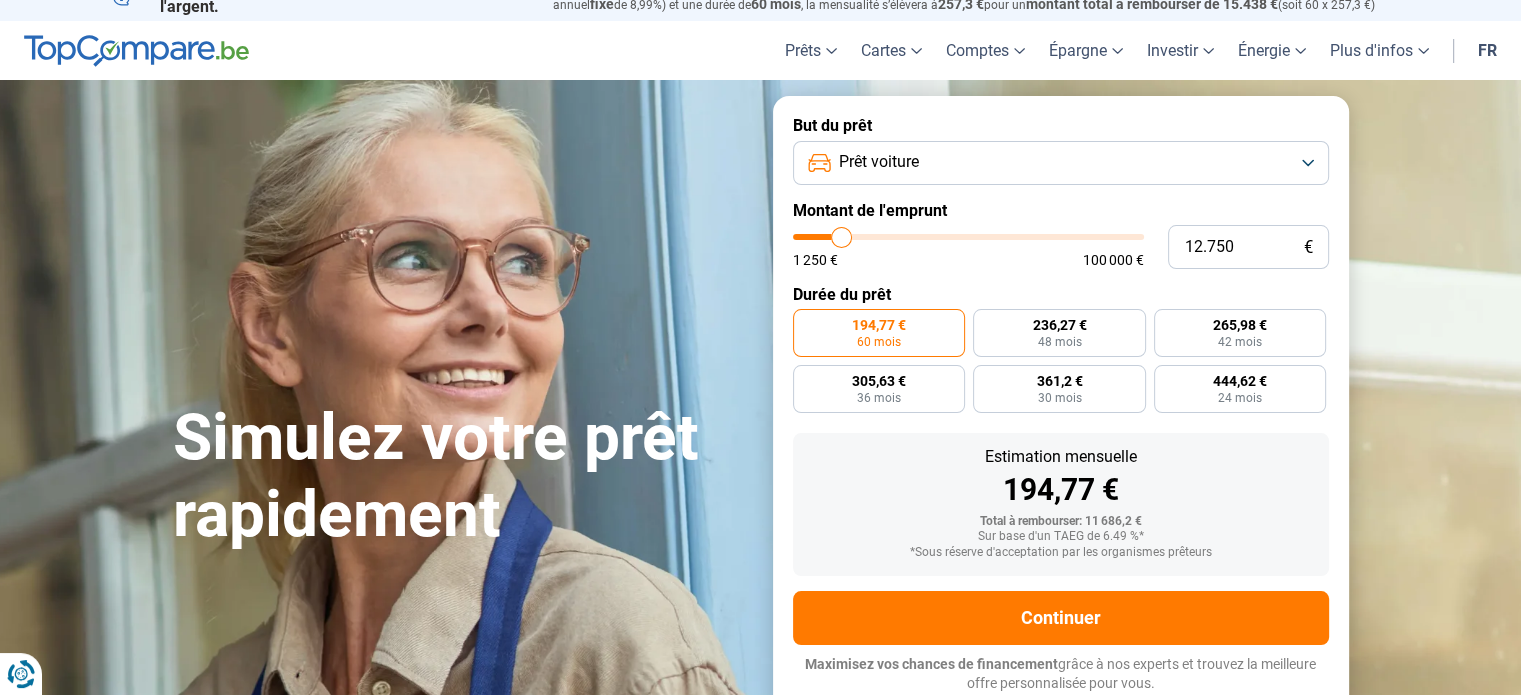 type on "13.250" 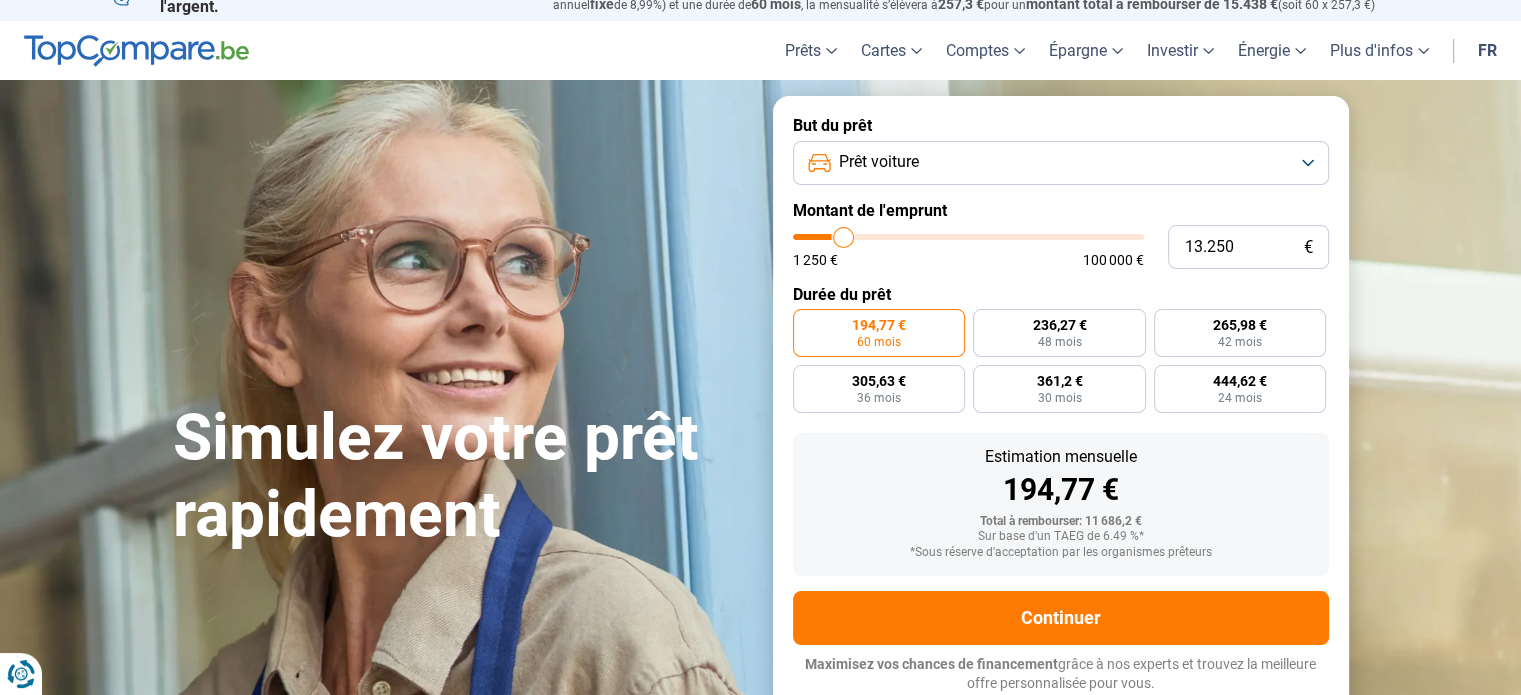 type on "13.750" 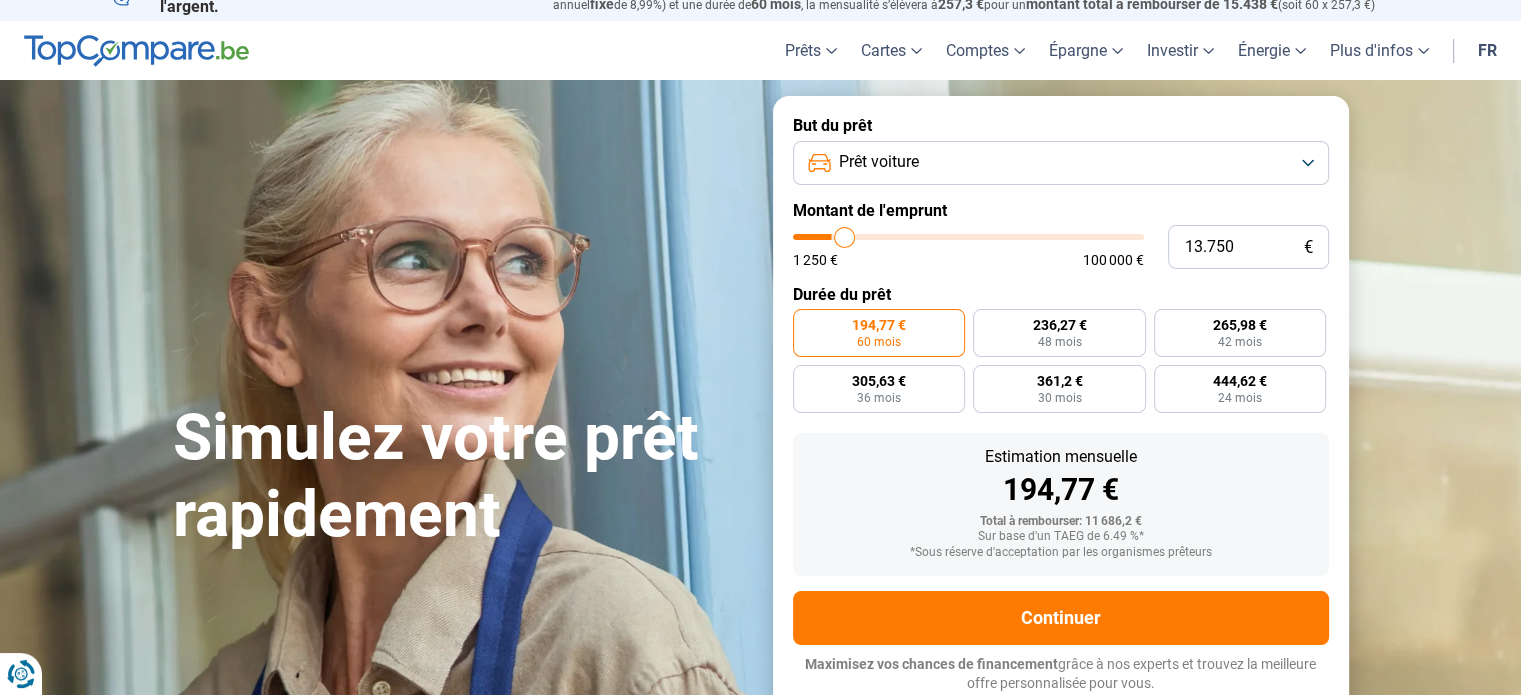 type on "14.000" 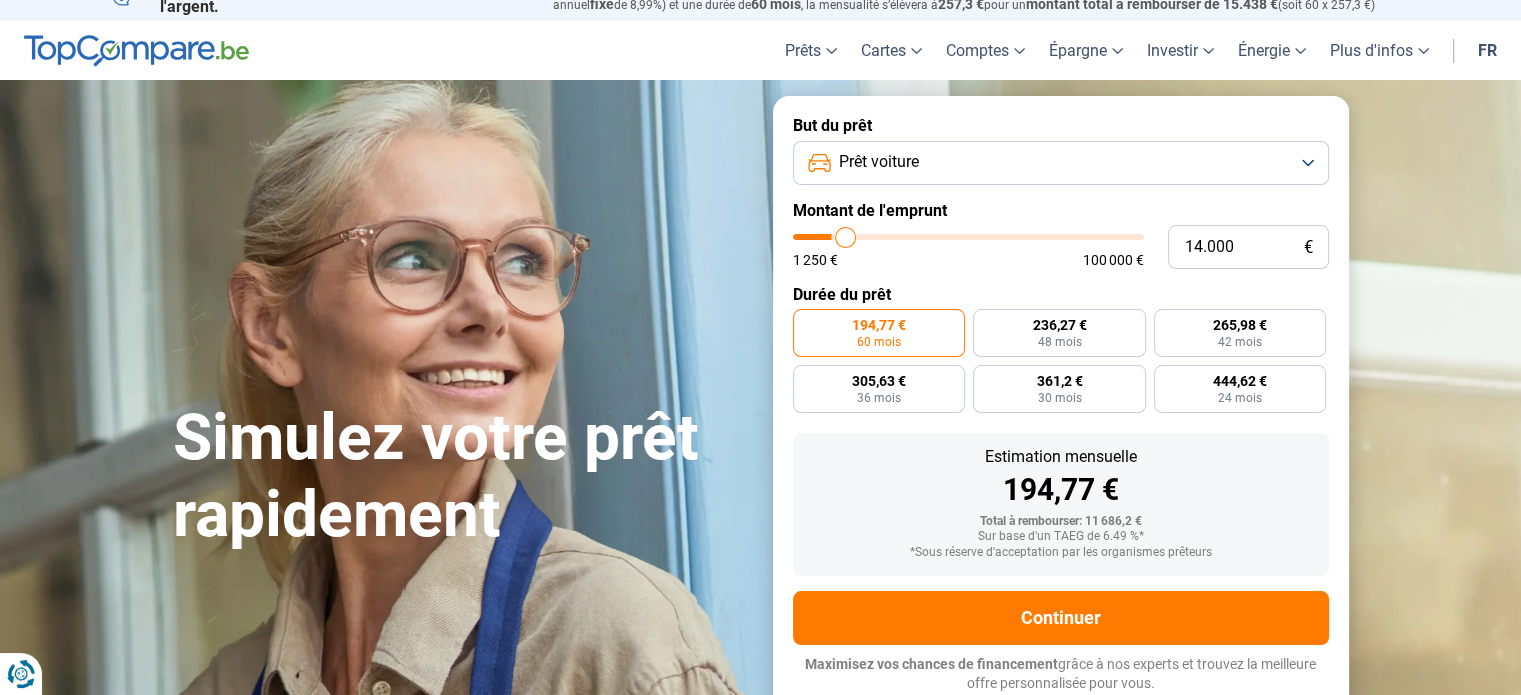 type on "14.250" 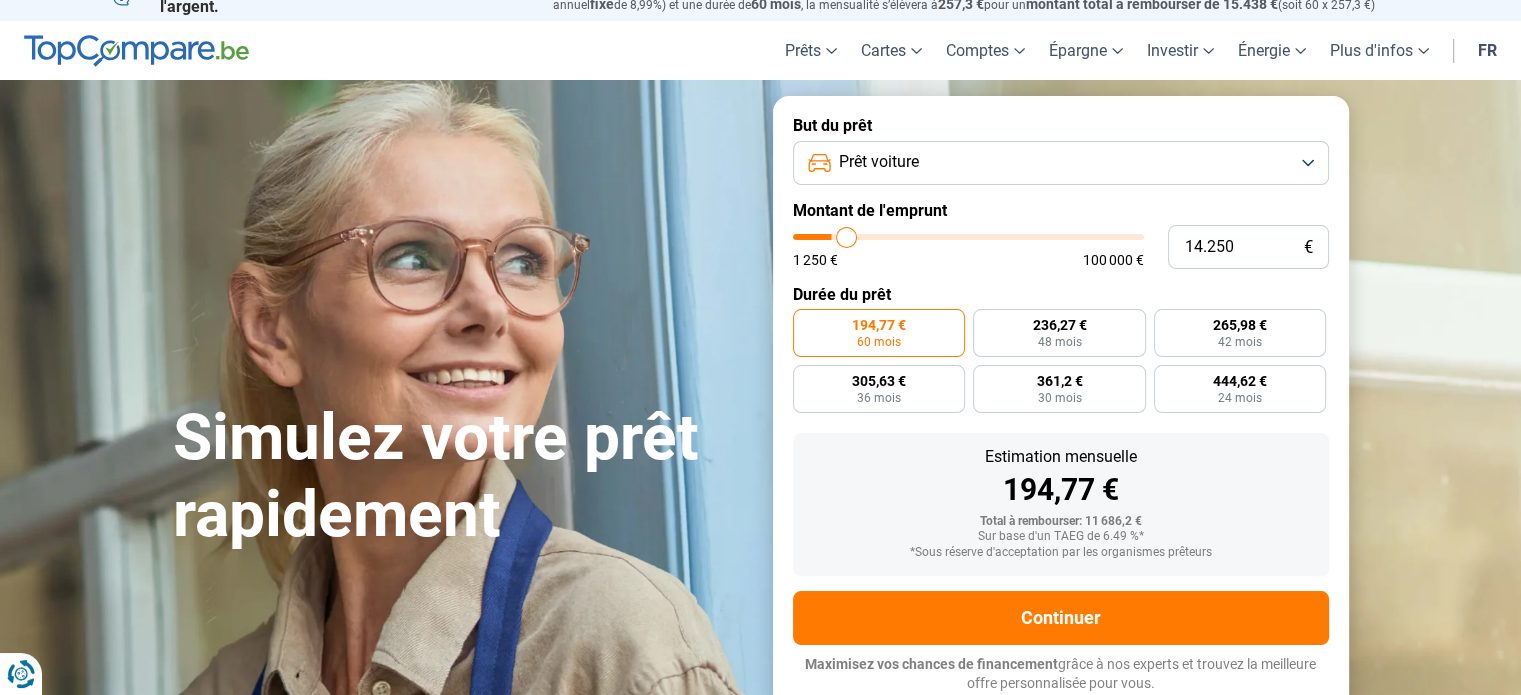 type on "14.500" 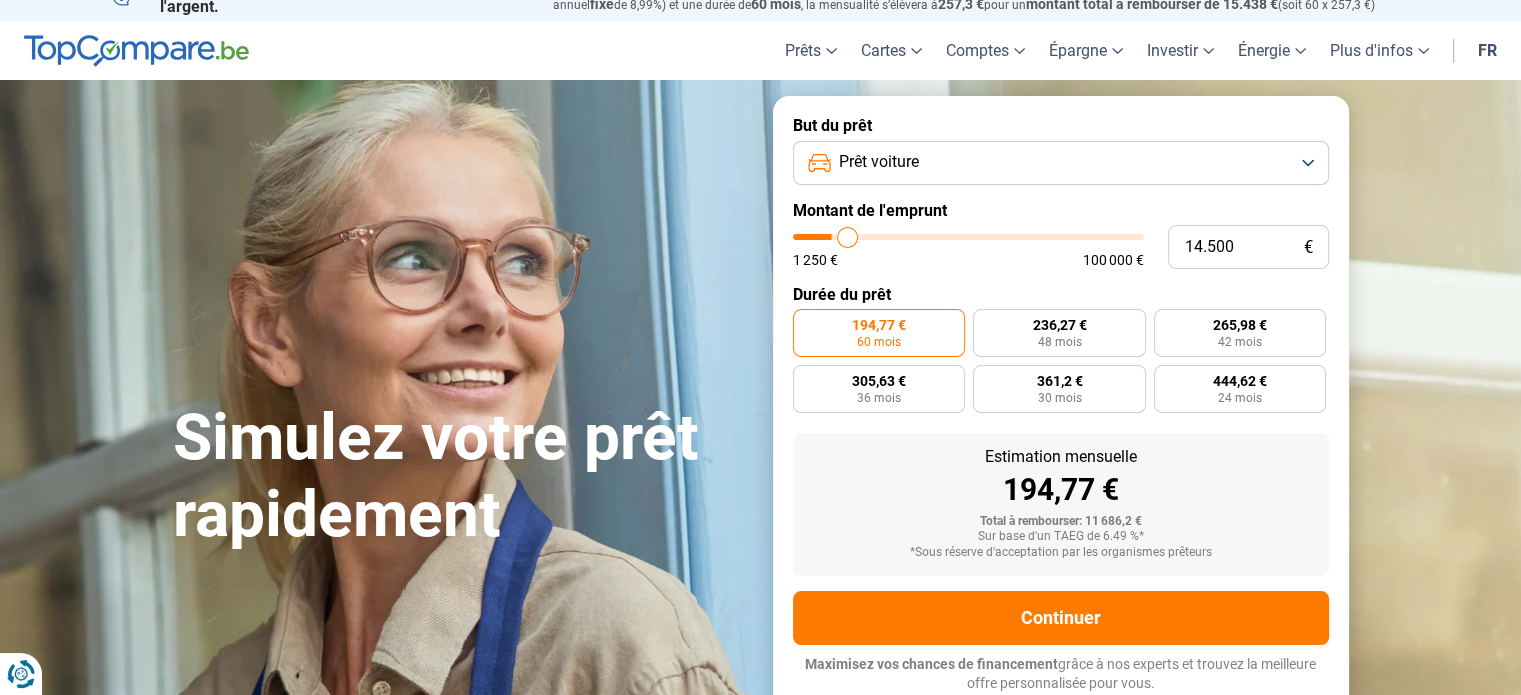 type on "15.000" 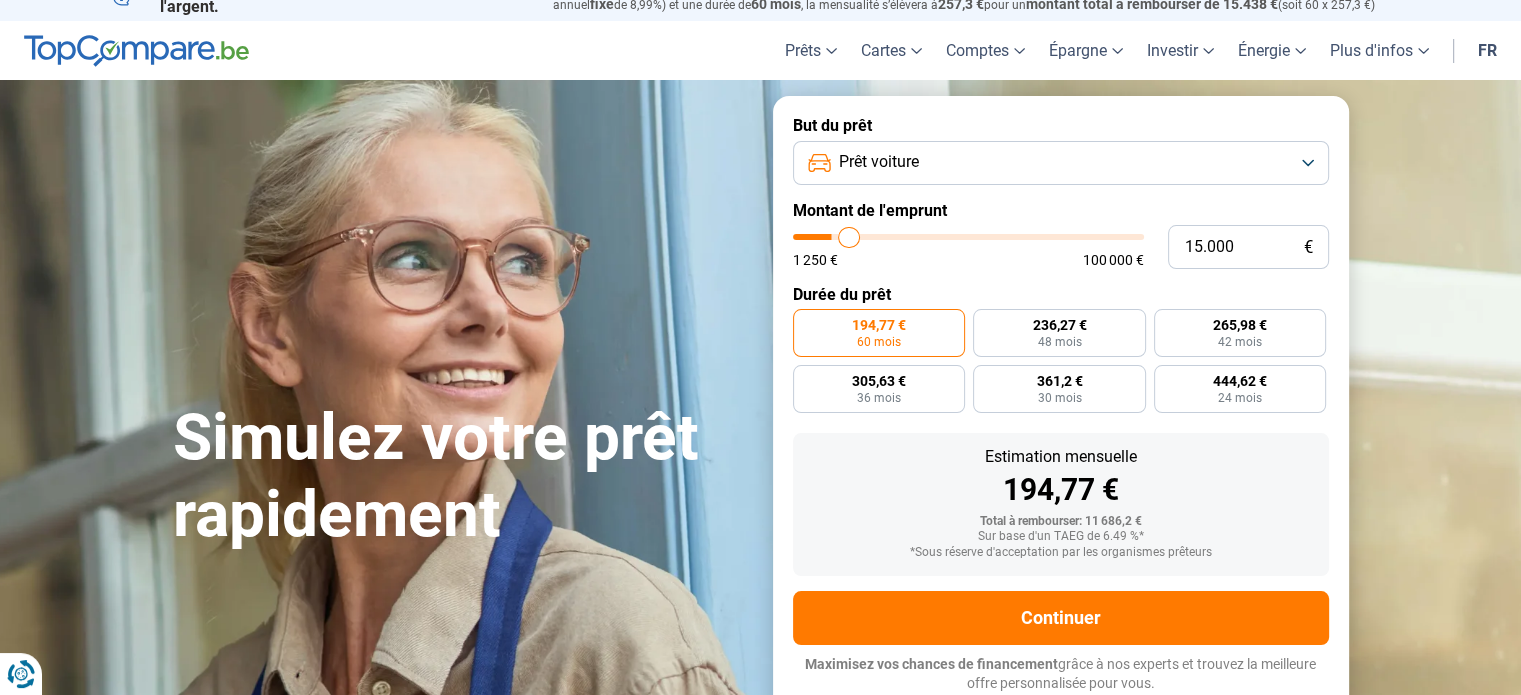 type on "15.250" 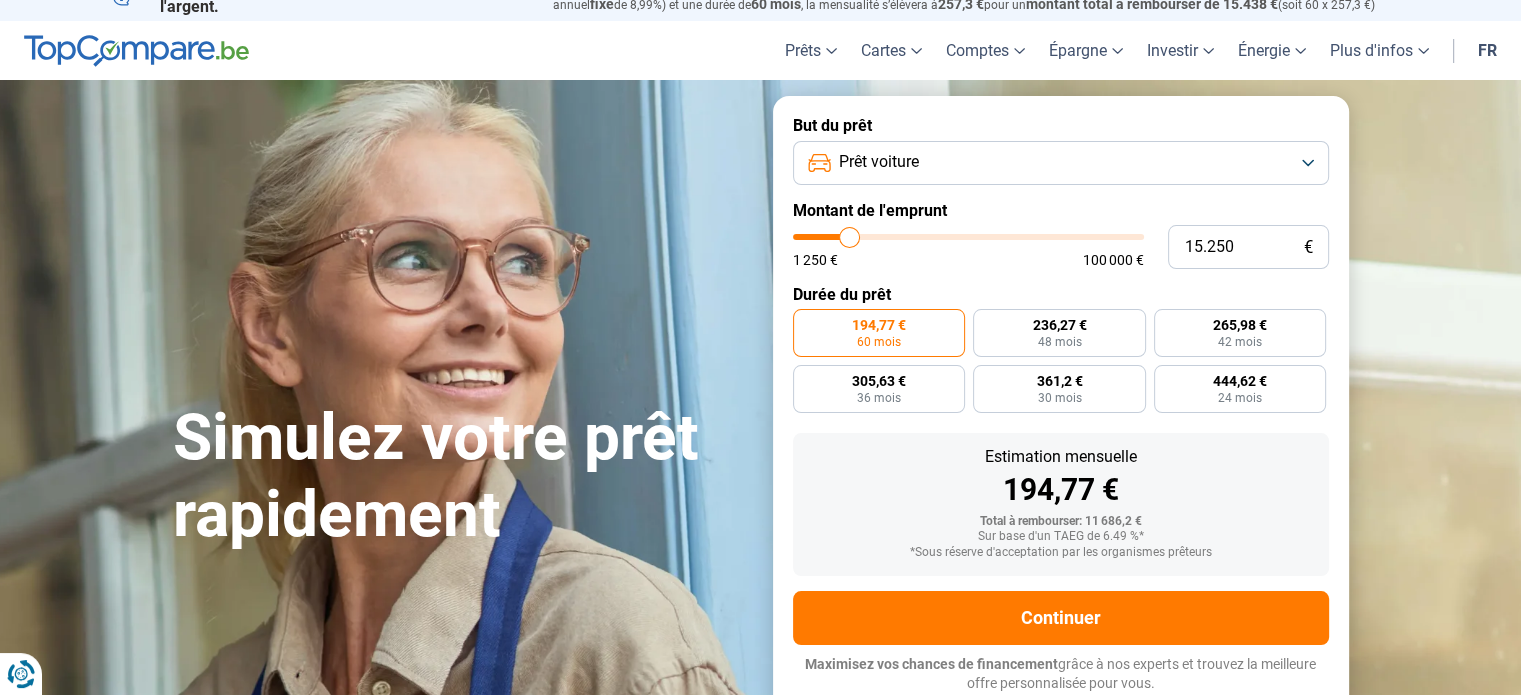 type on "15.500" 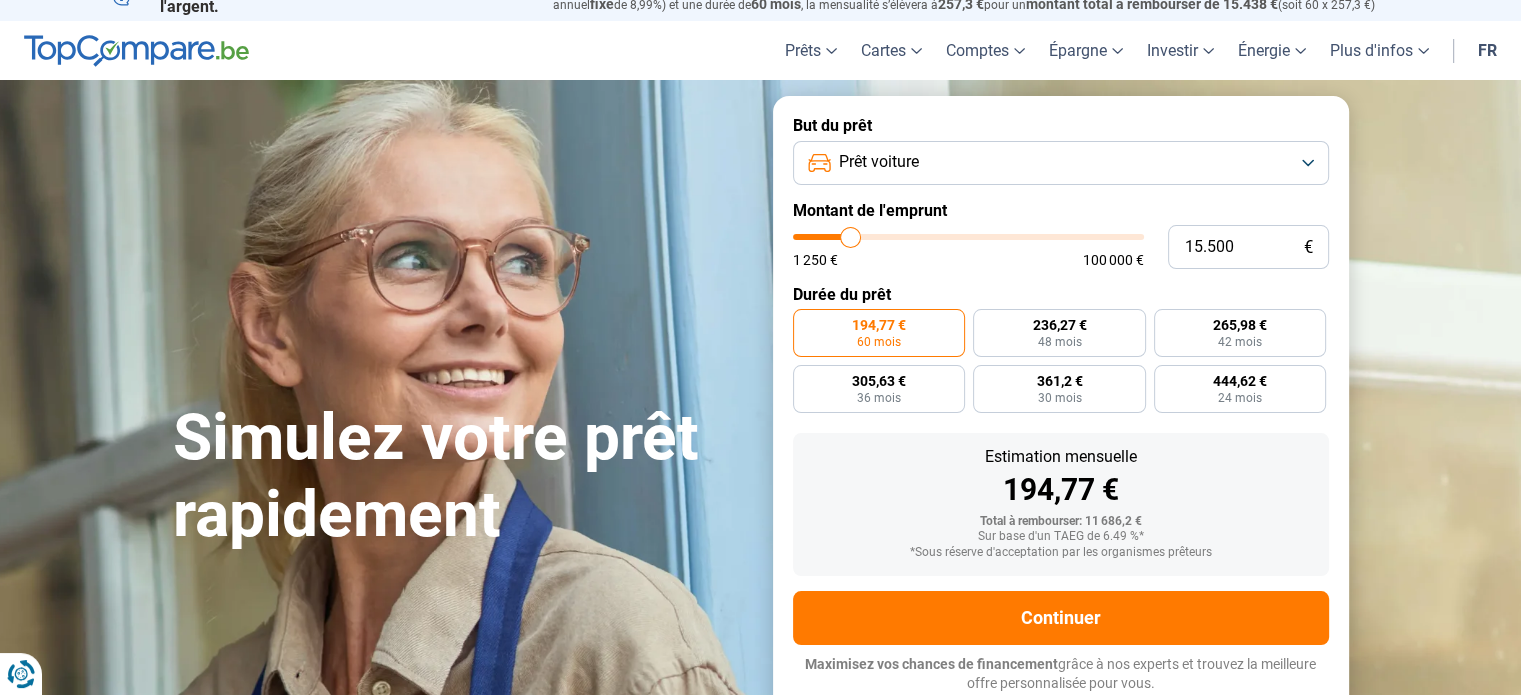 type on "15.750" 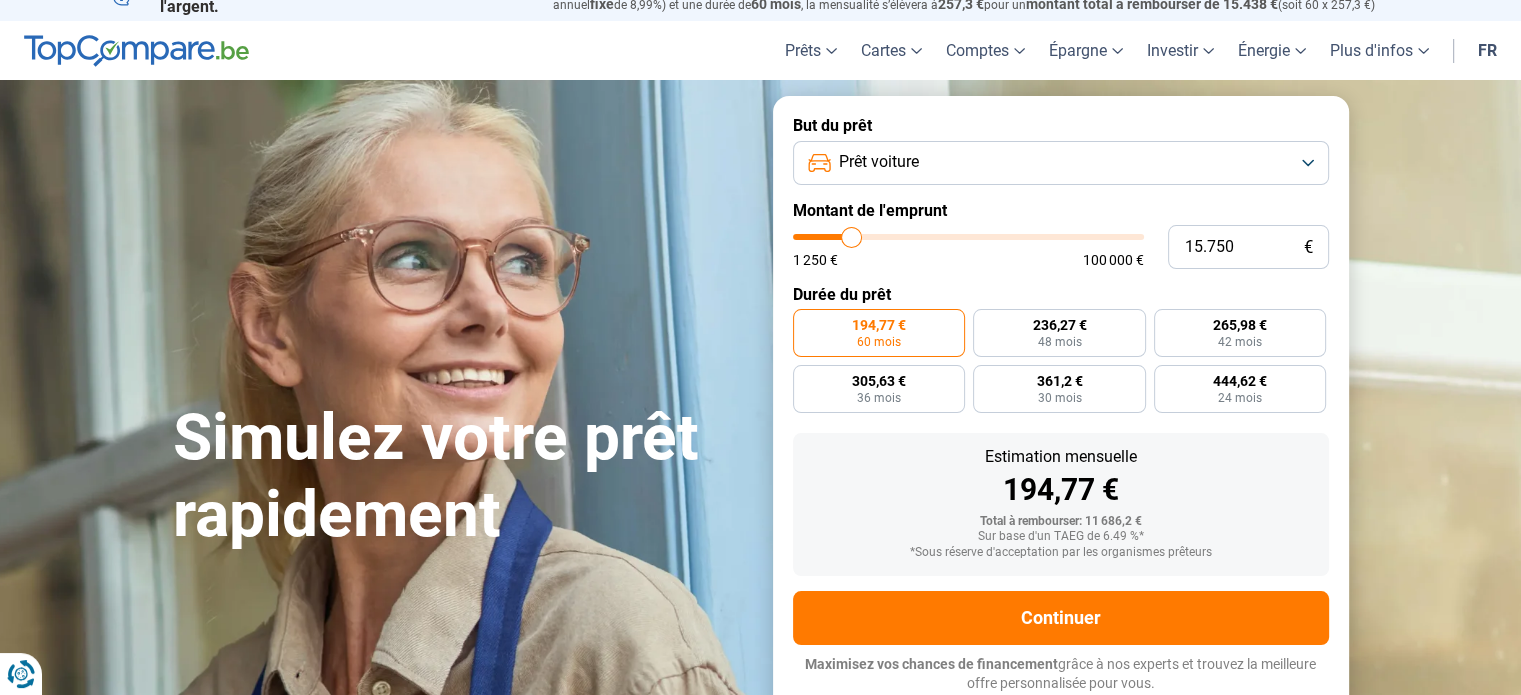 type on "16.500" 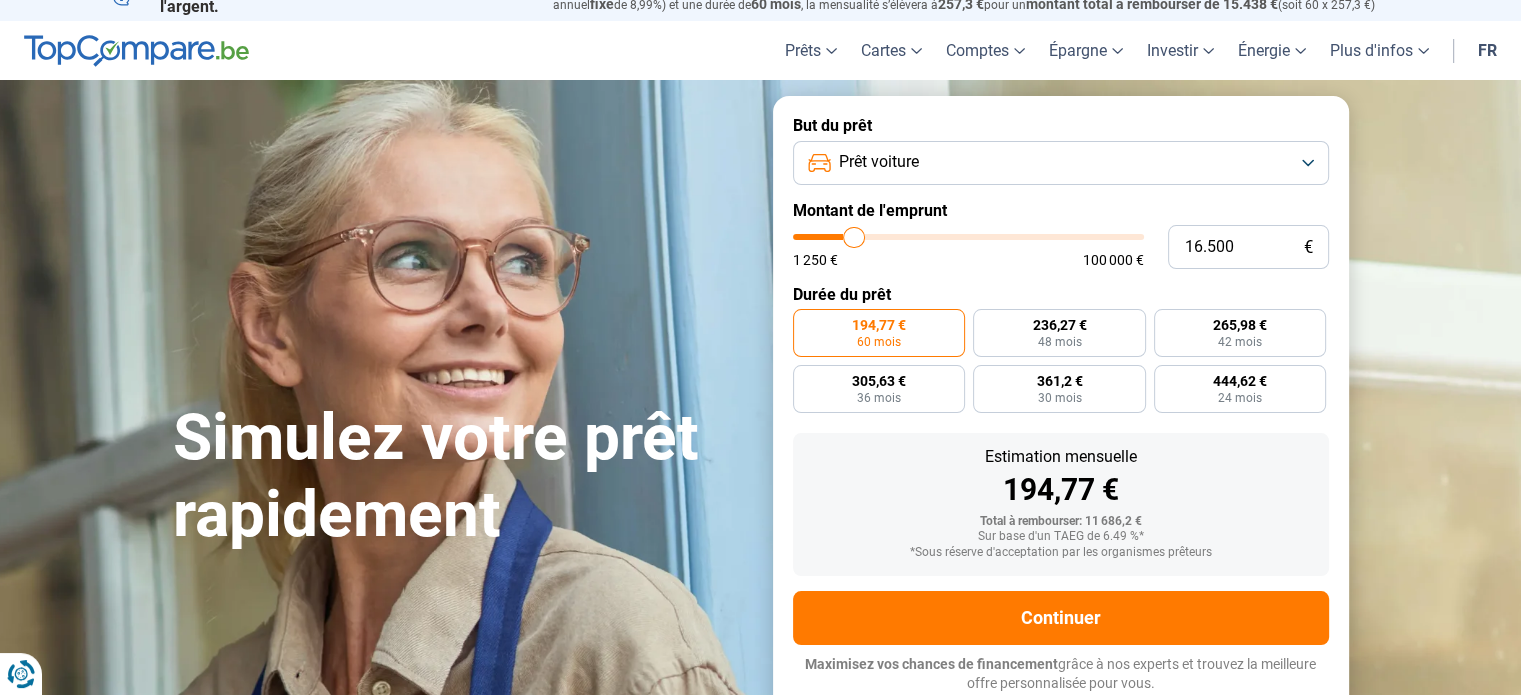 type on "16.750" 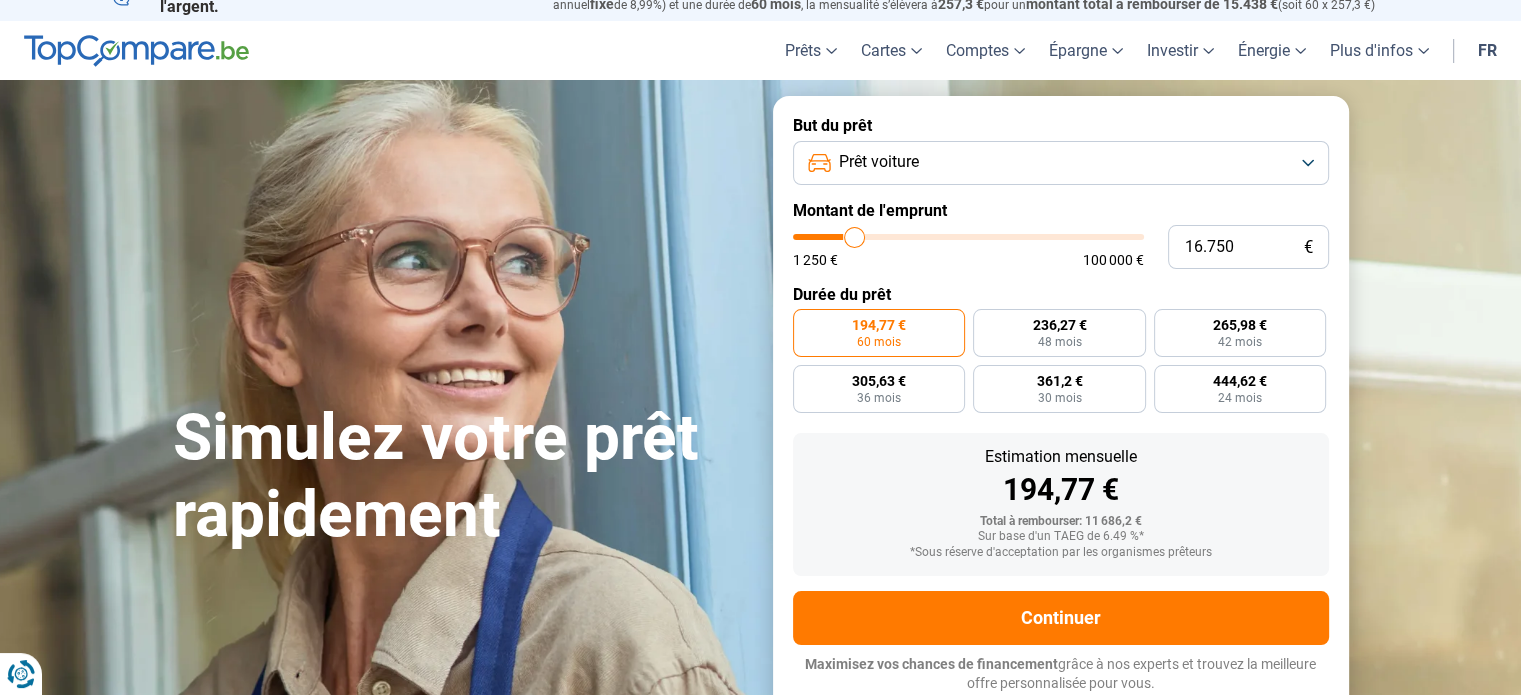 type on "17.000" 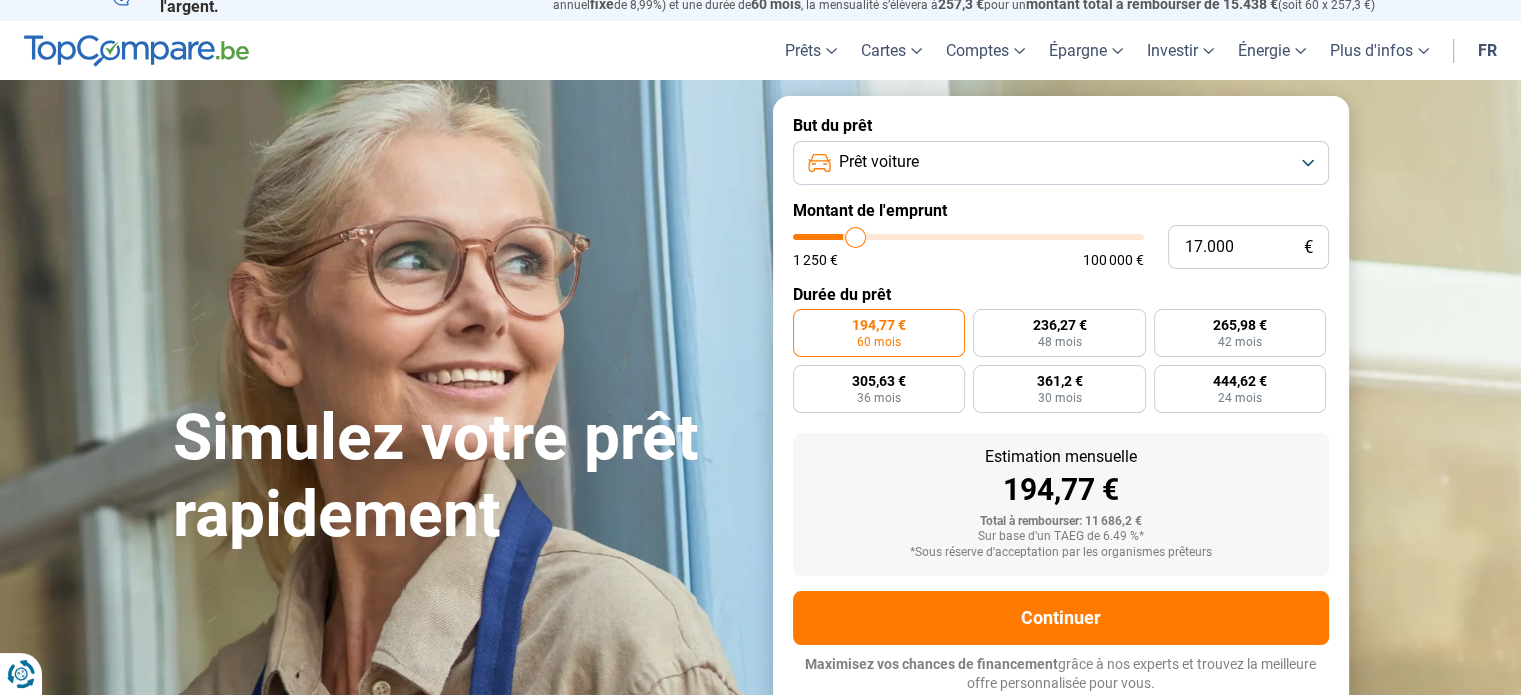 type on "17.500" 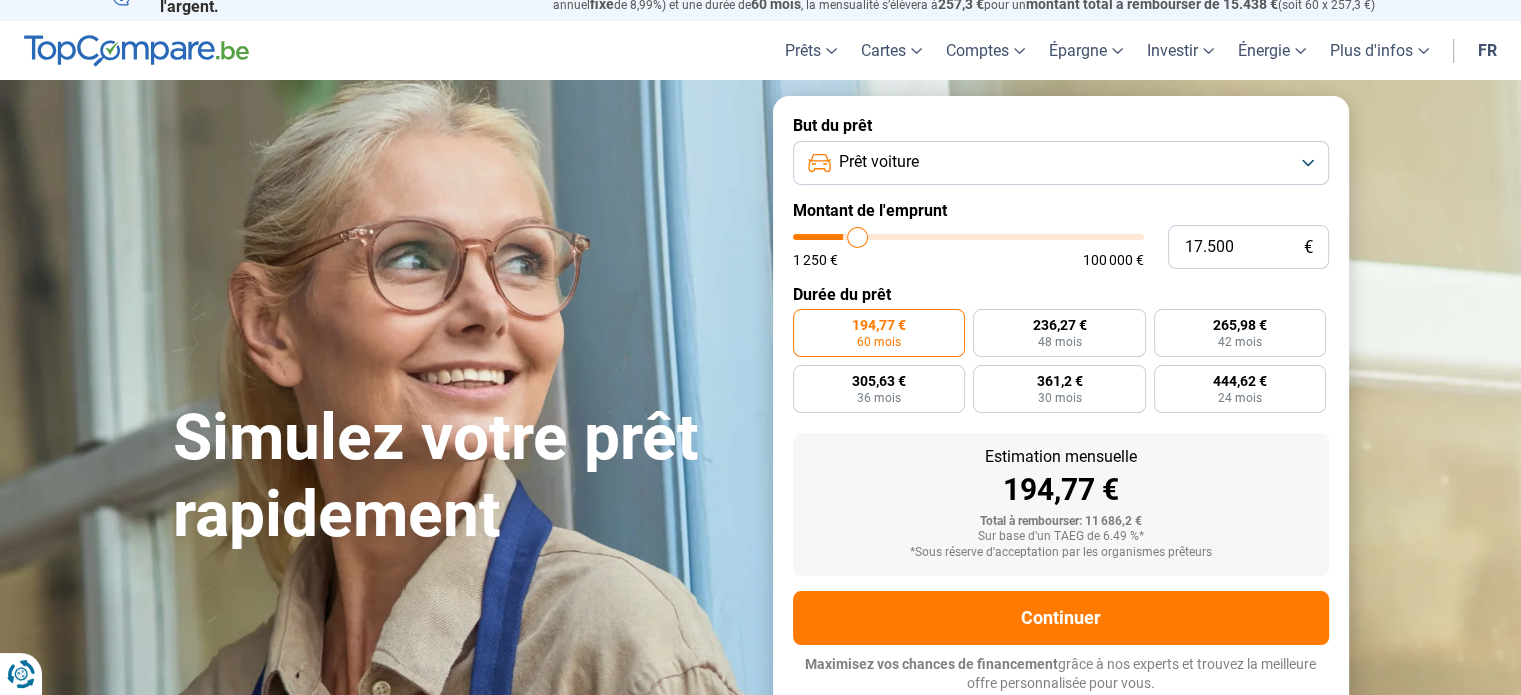 type on "17.750" 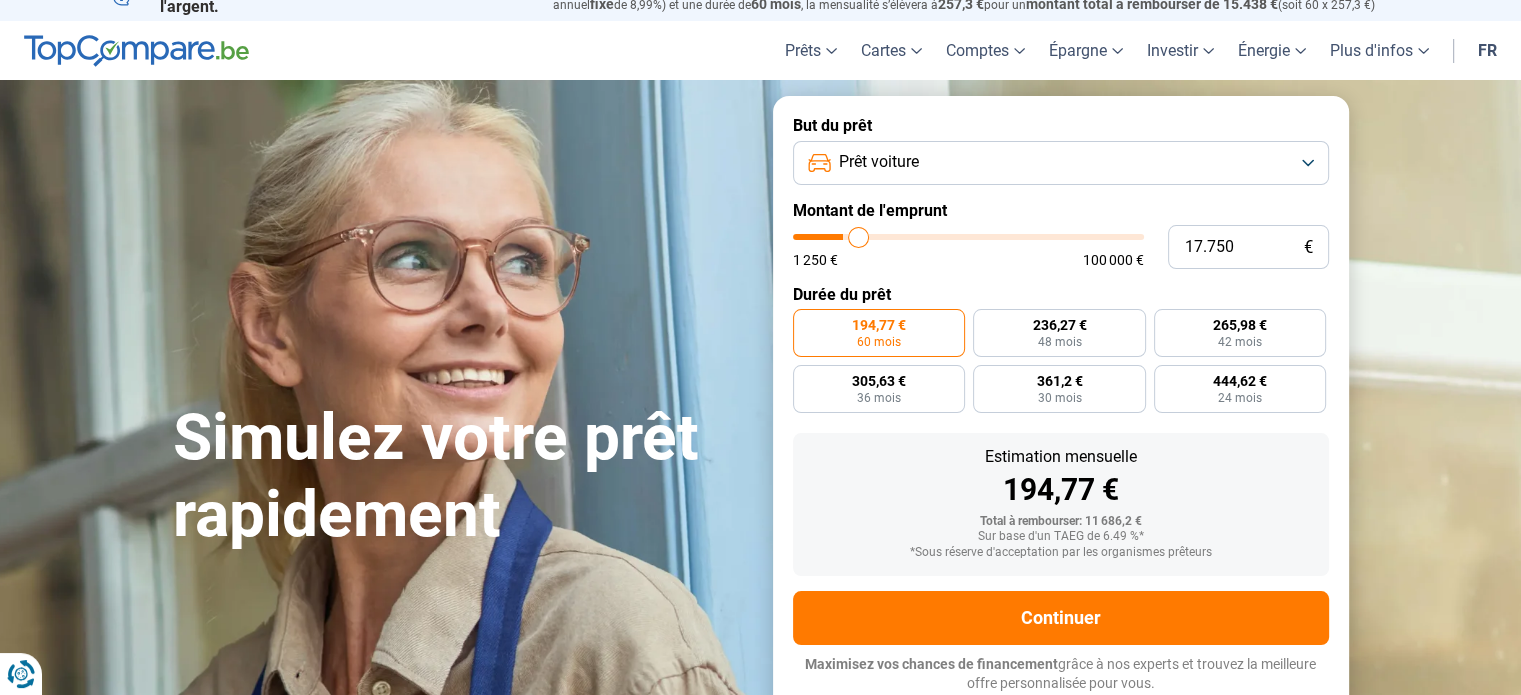 type on "18.500" 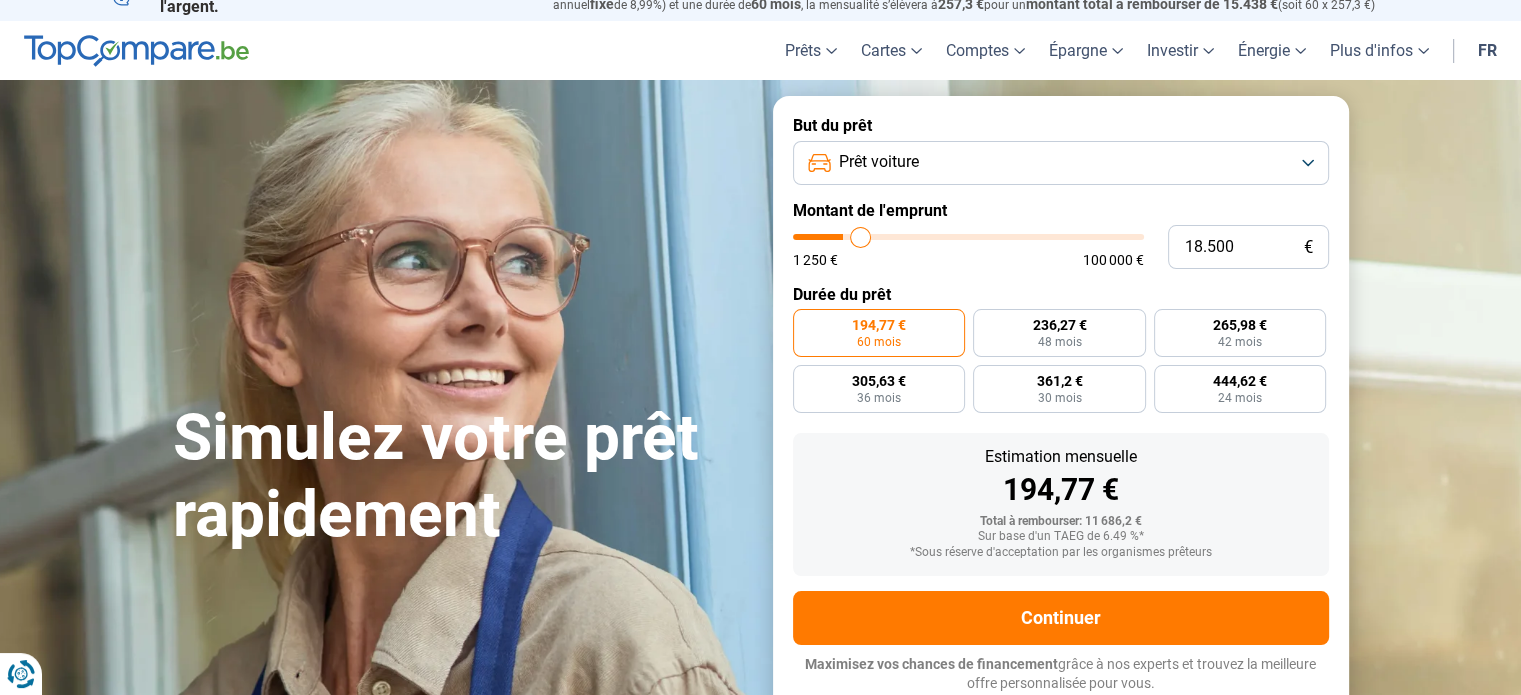 type on "18.750" 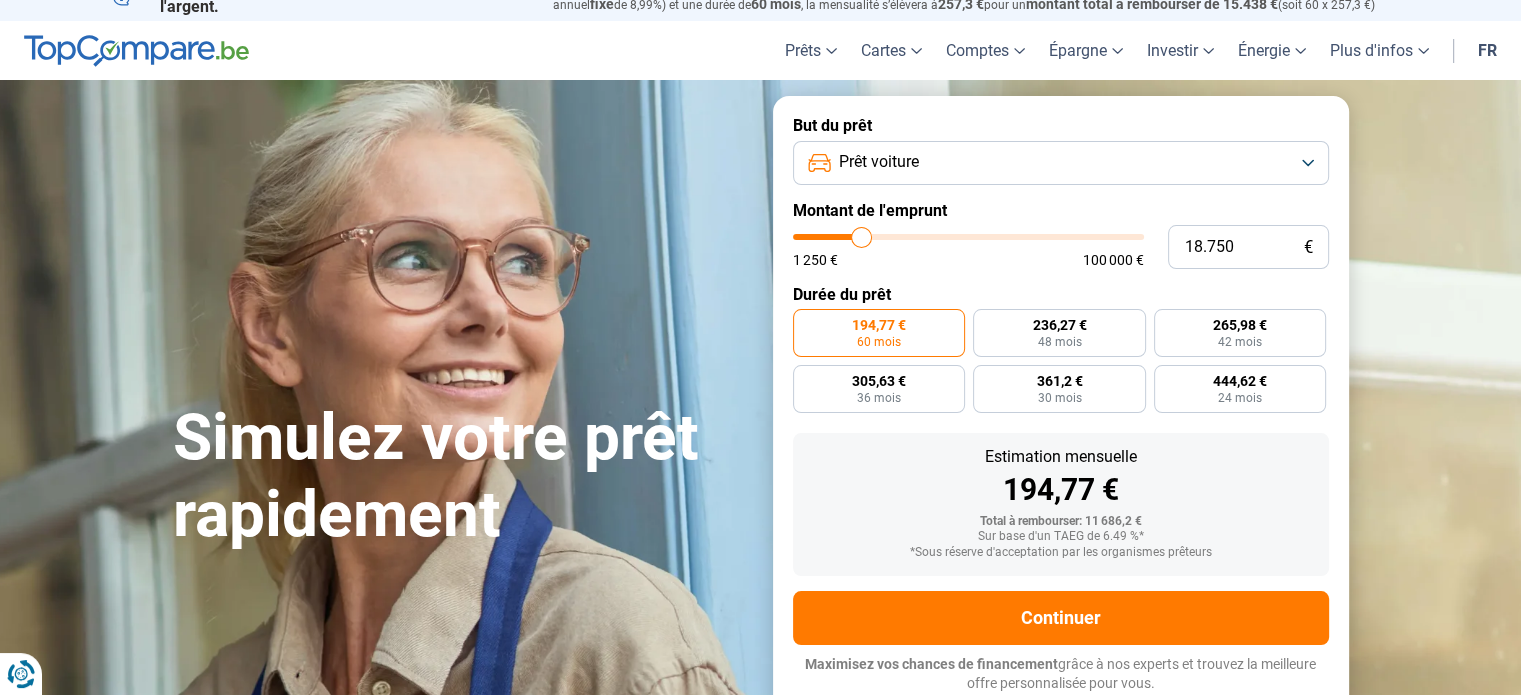 type on "19.000" 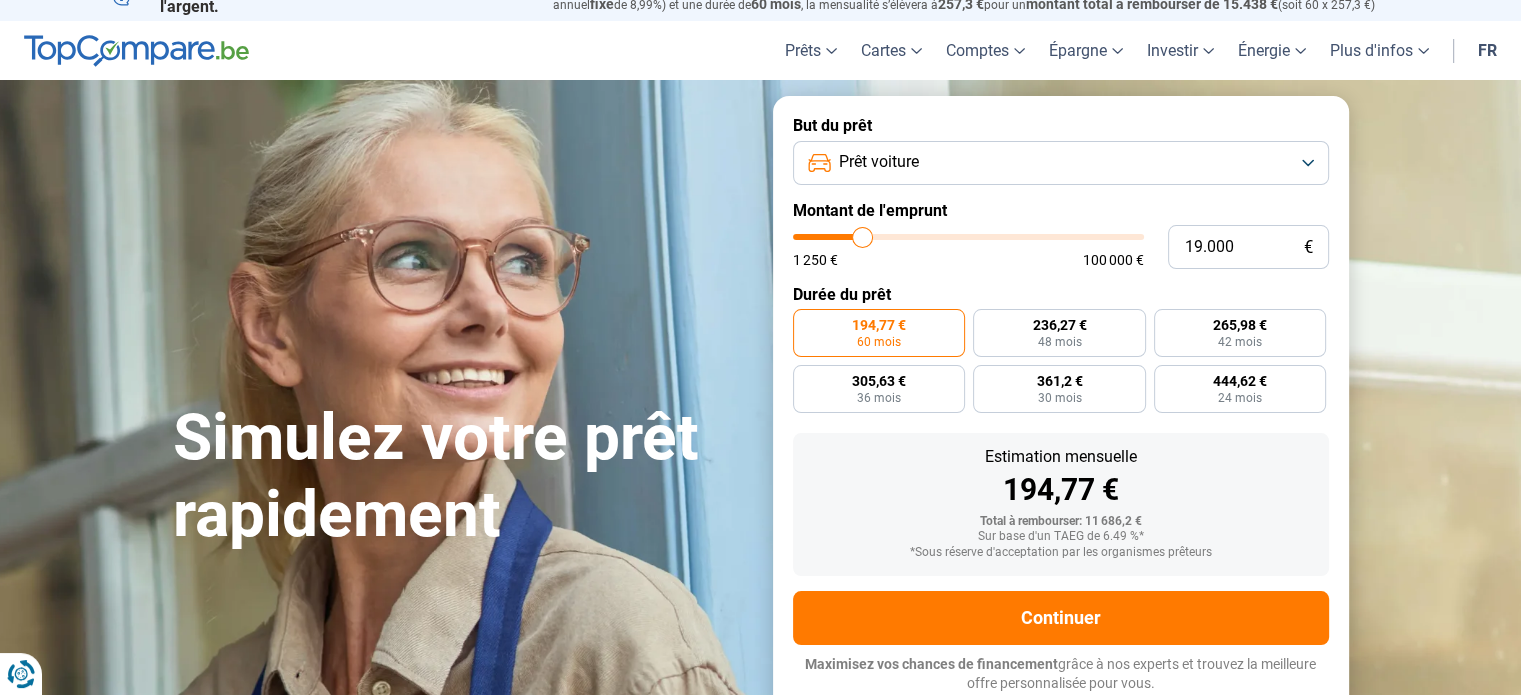 type on "19.250" 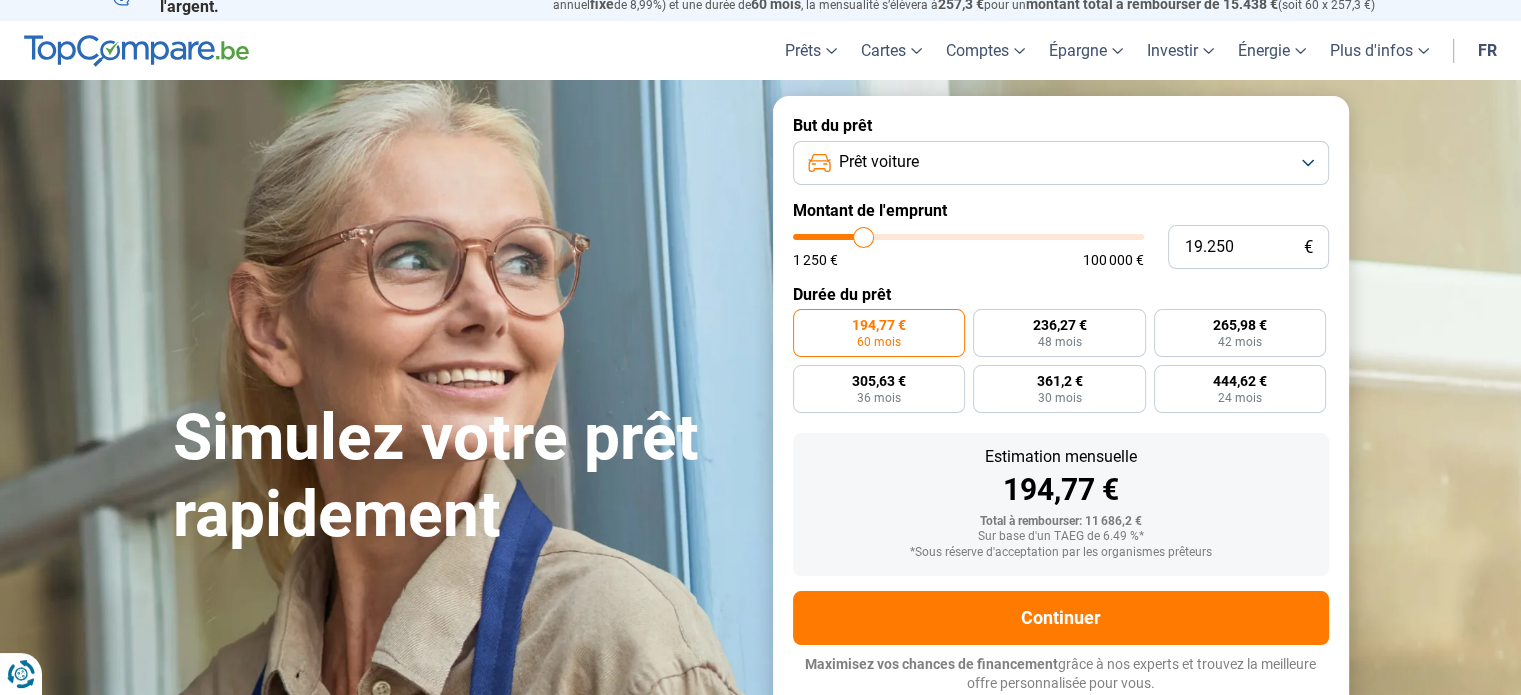 type on "19.000" 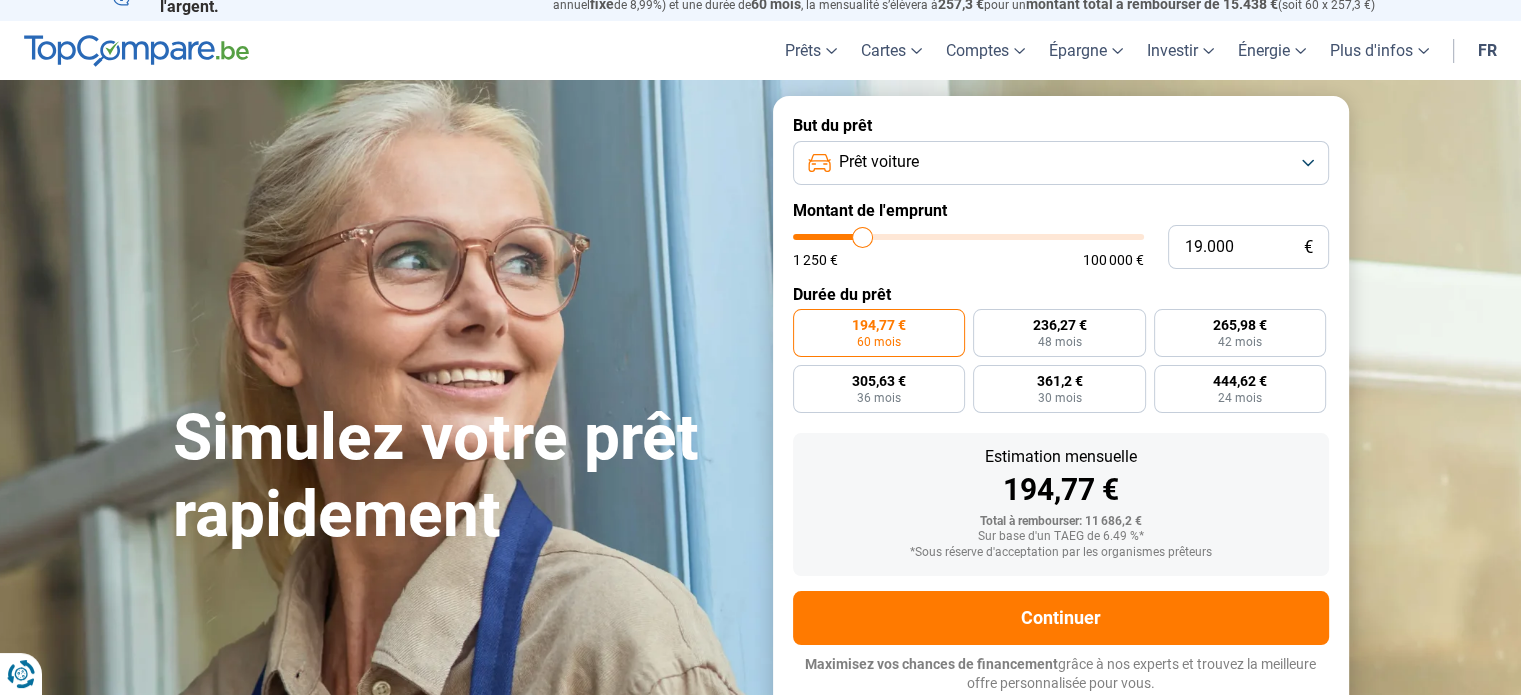 type on "18.750" 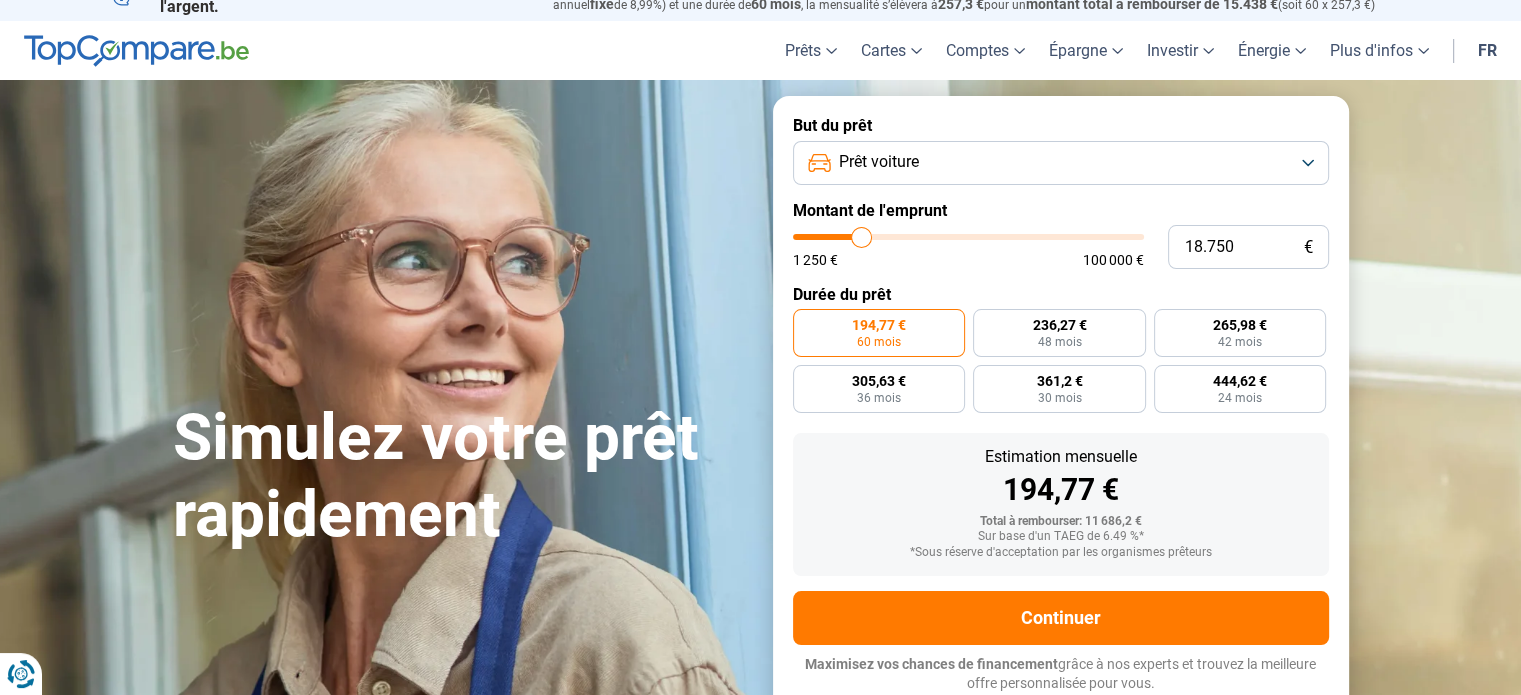 type on "18.500" 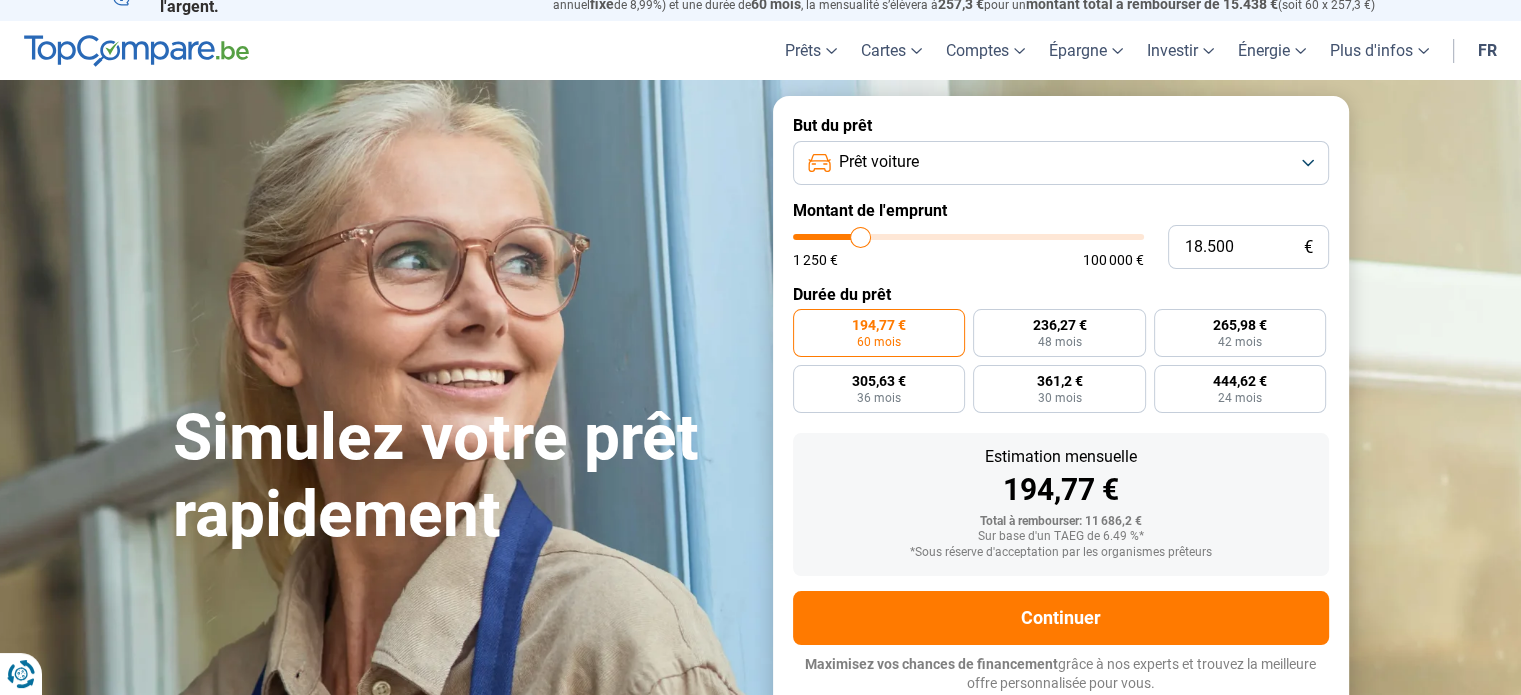 type on "17.750" 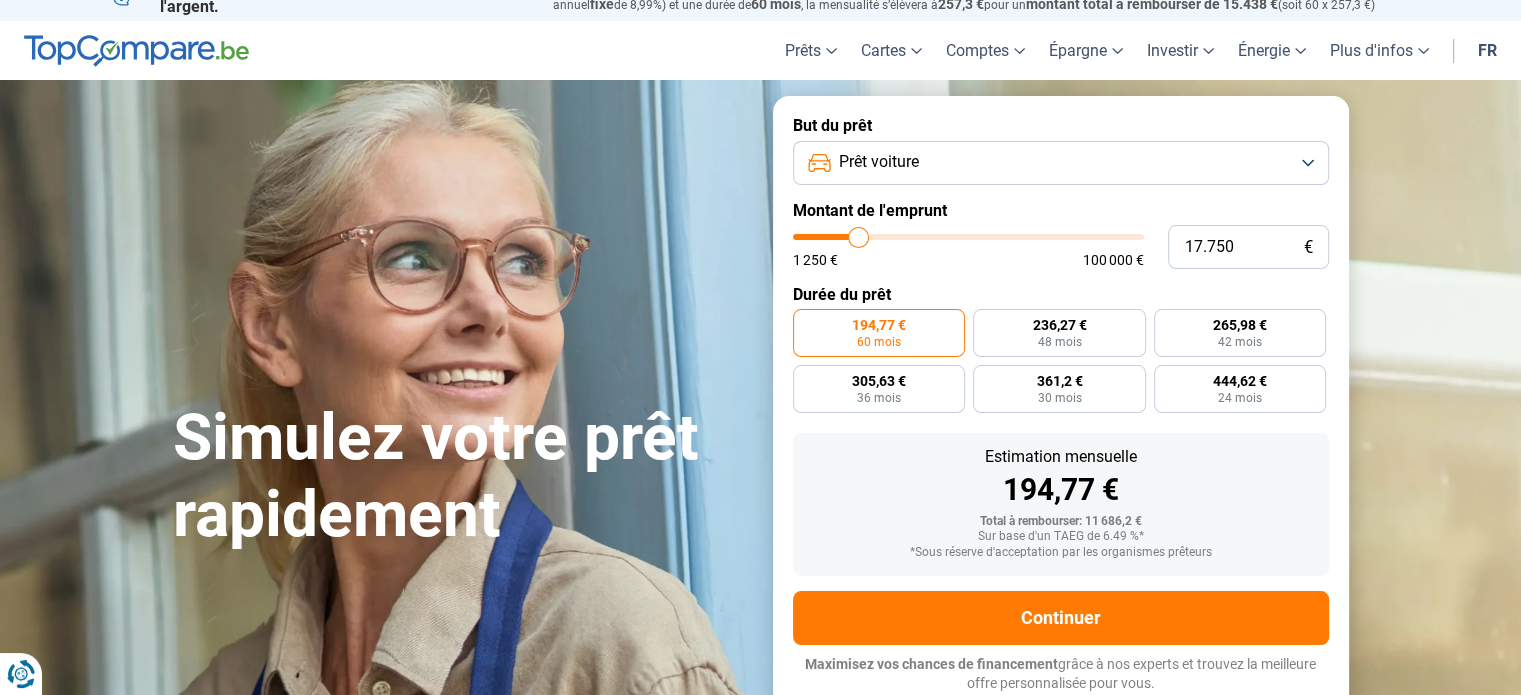 type on "17.250" 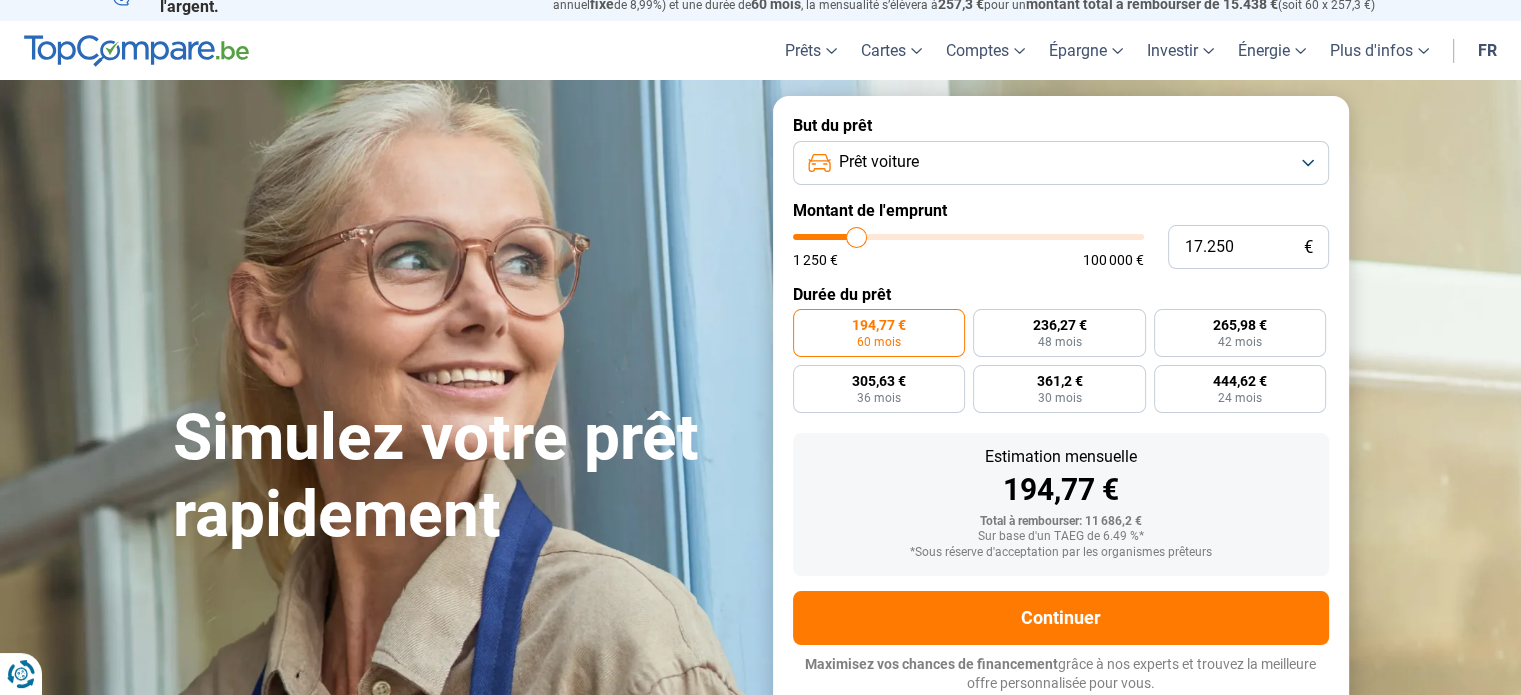 type on "17.000" 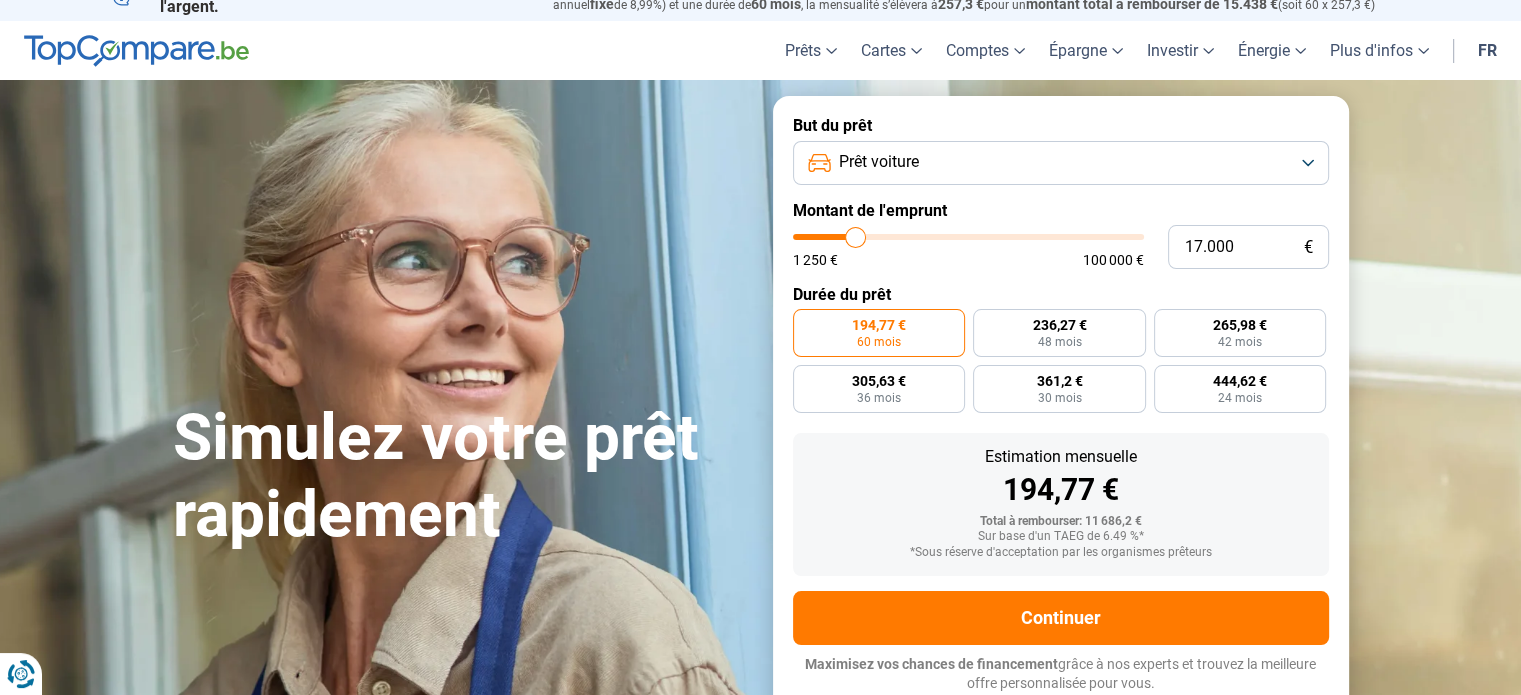 type on "16.750" 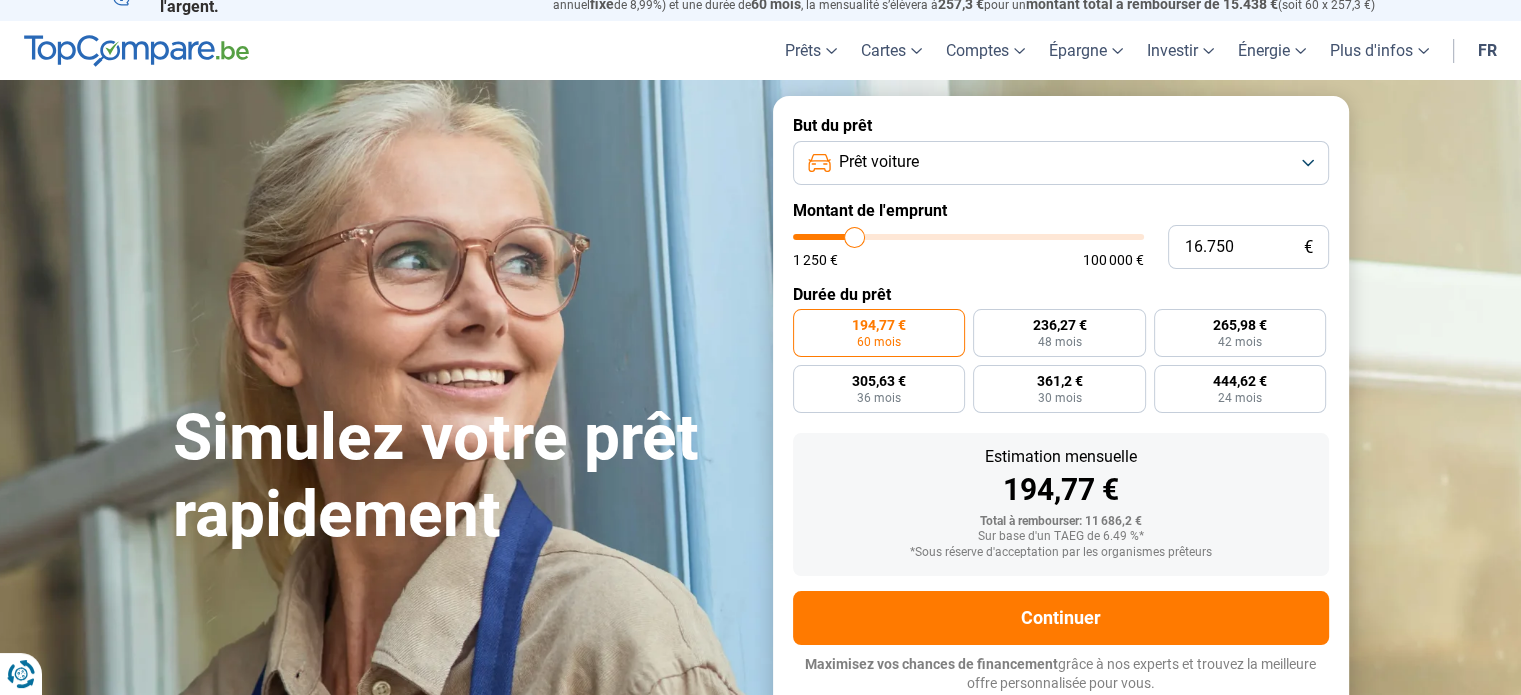 type on "16.500" 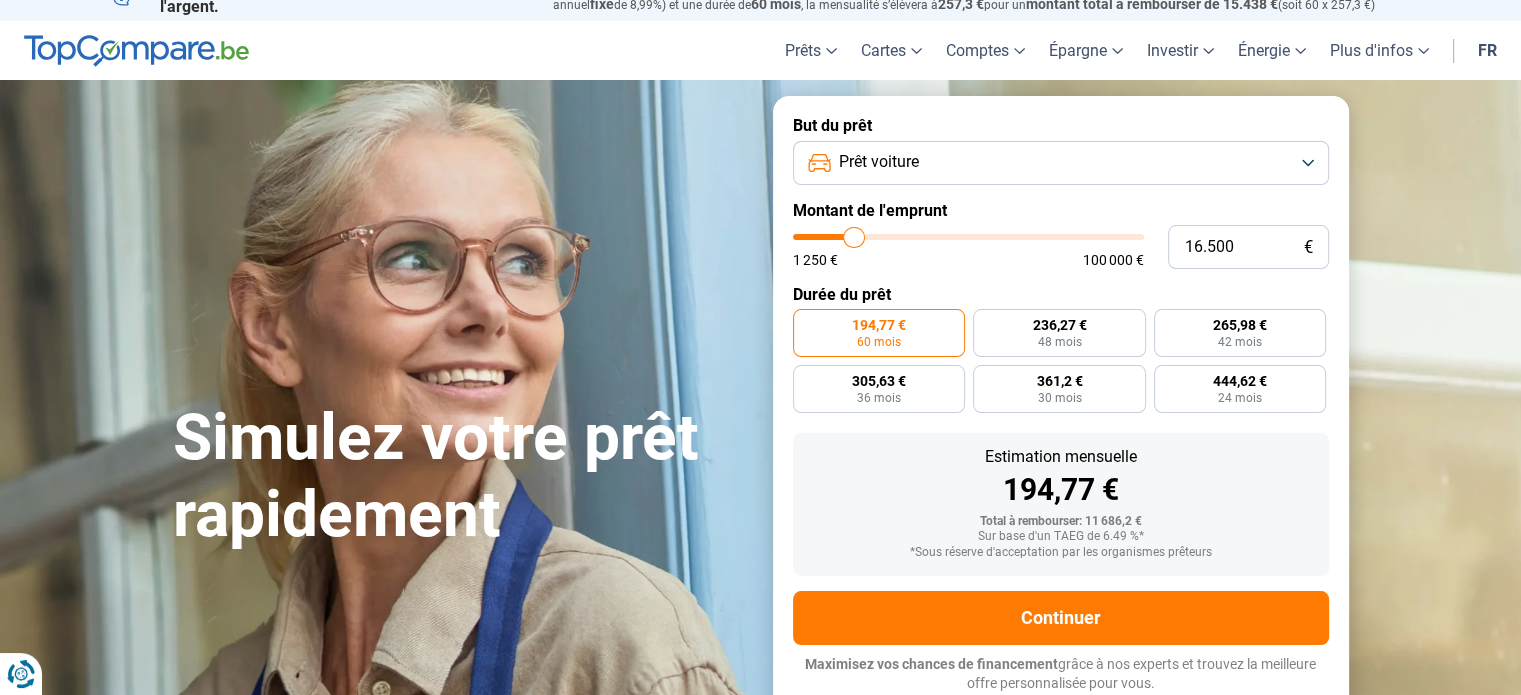 type on "16.000" 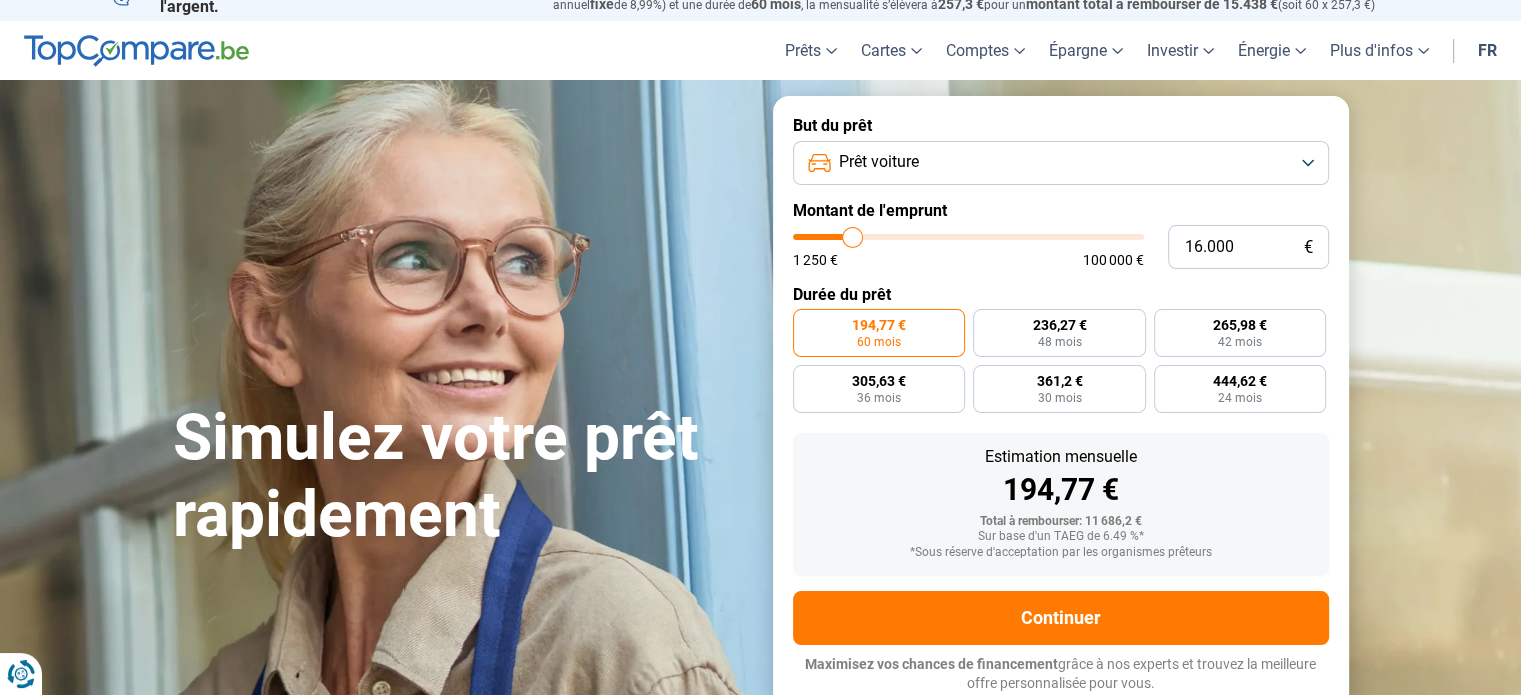 type on "15.750" 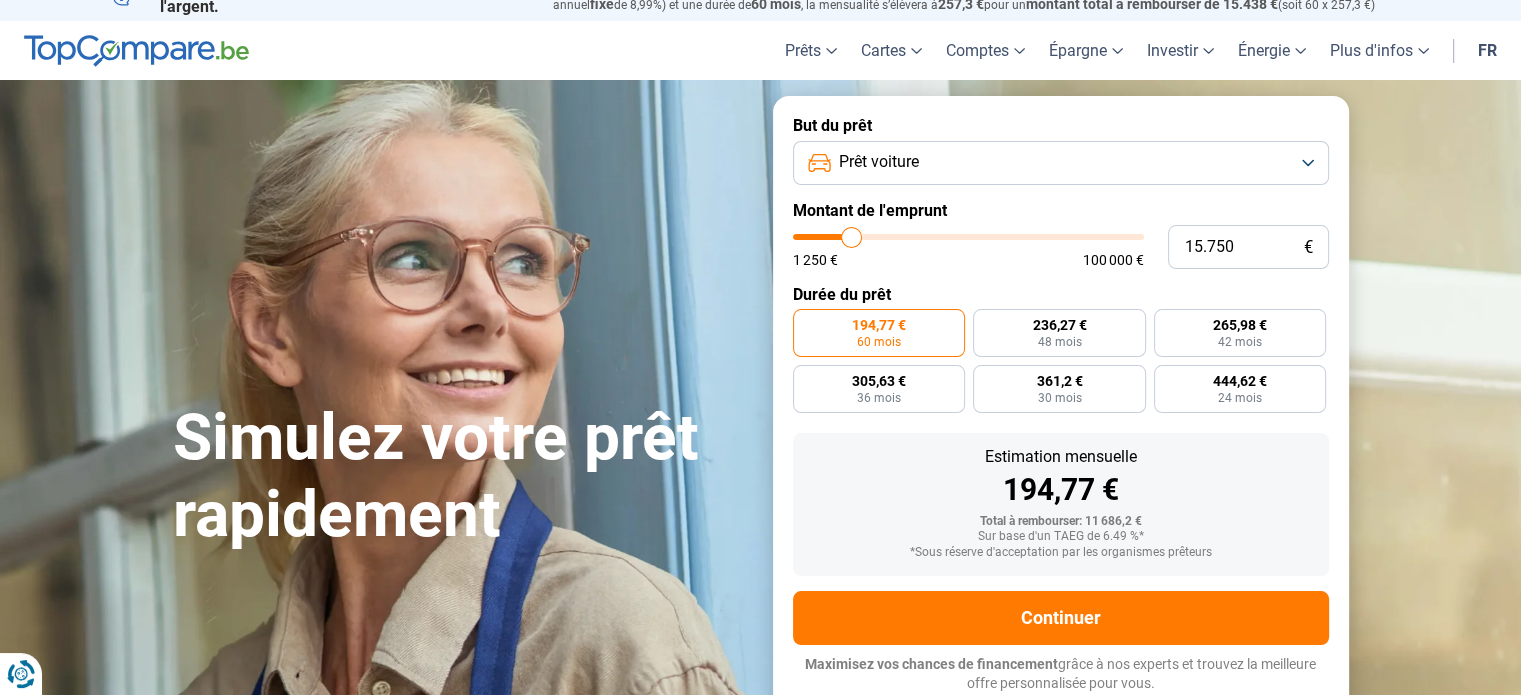 type on "16.000" 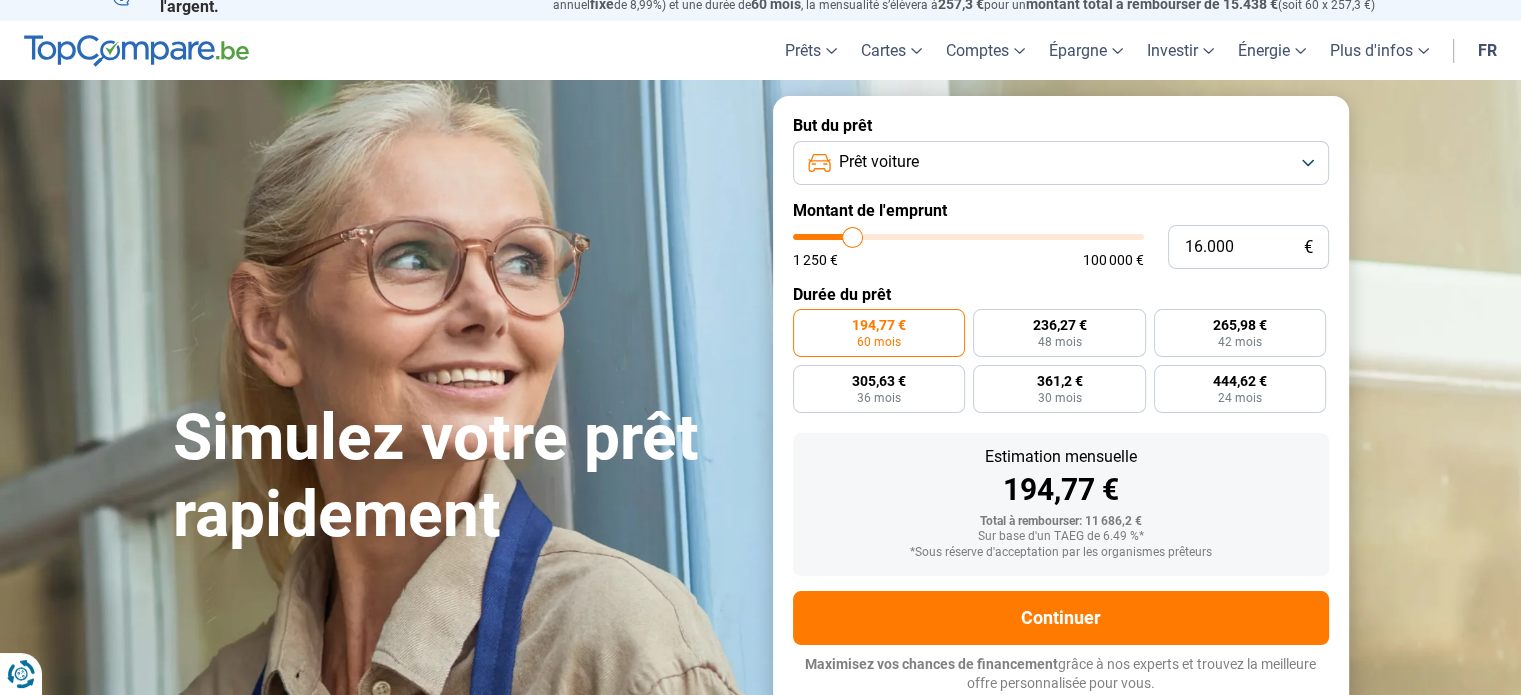 type on "16.250" 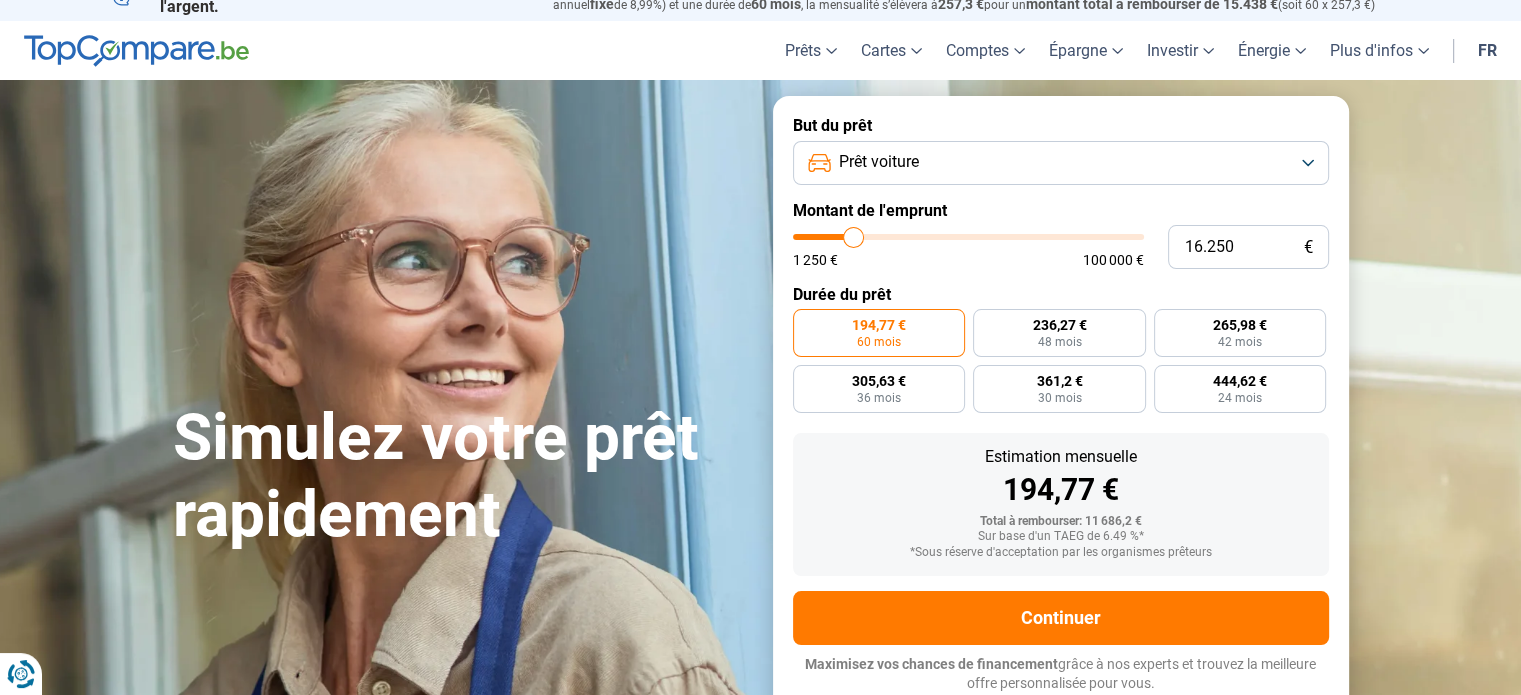 type on "16.500" 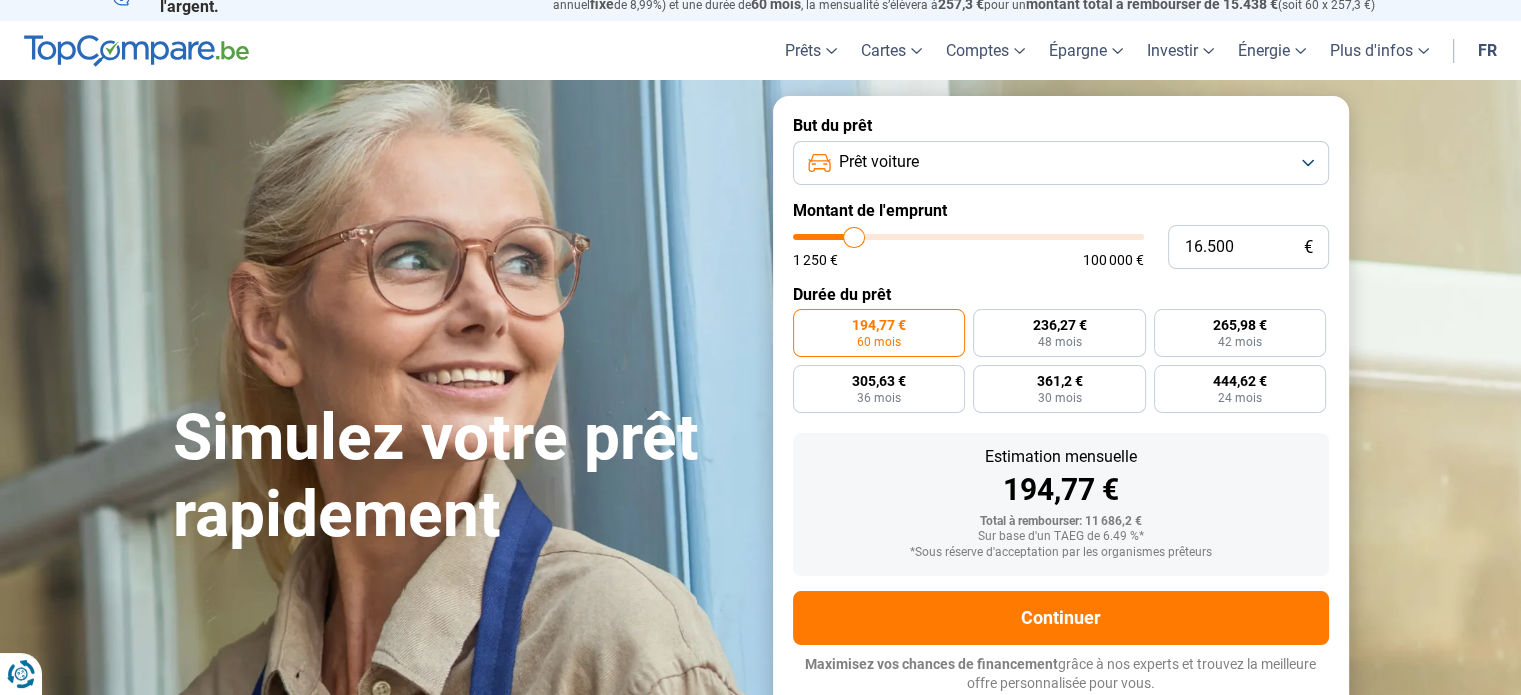 type on "16.750" 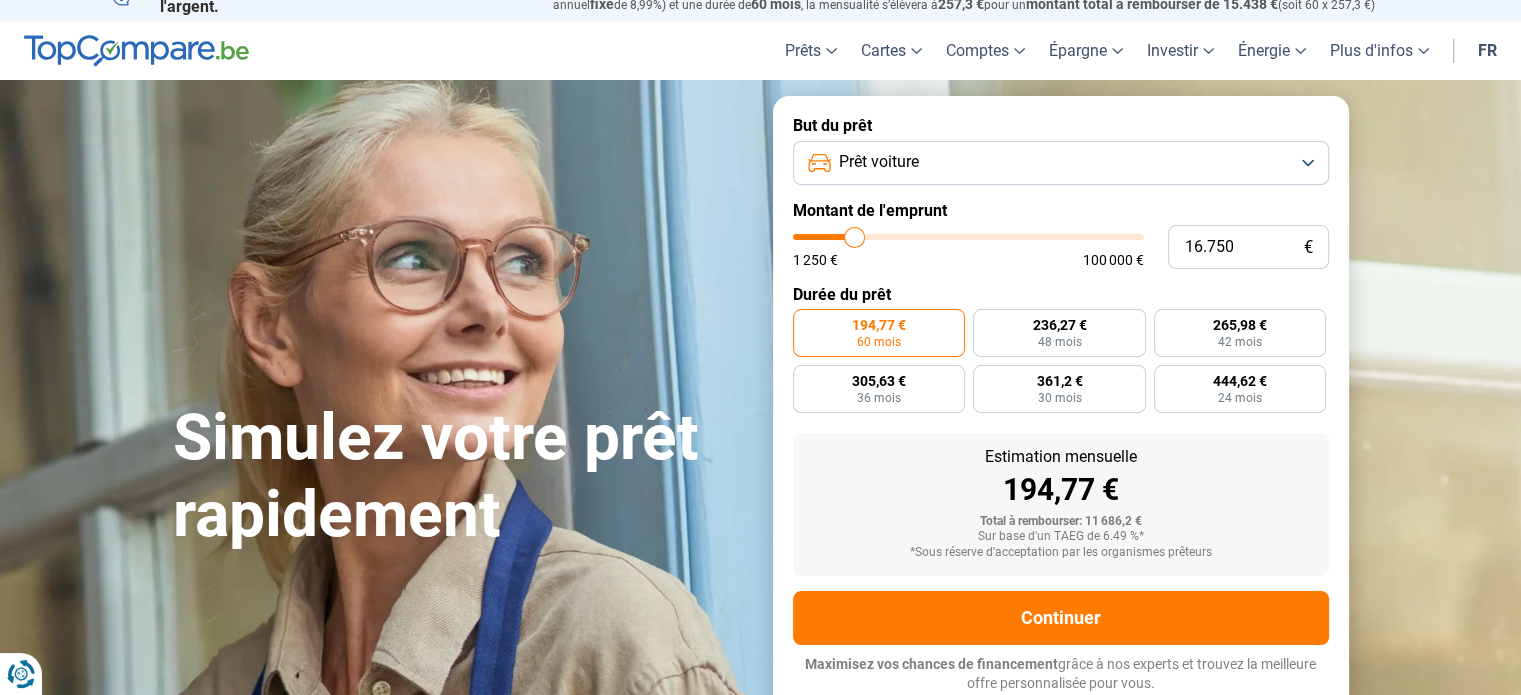 type on "17.000" 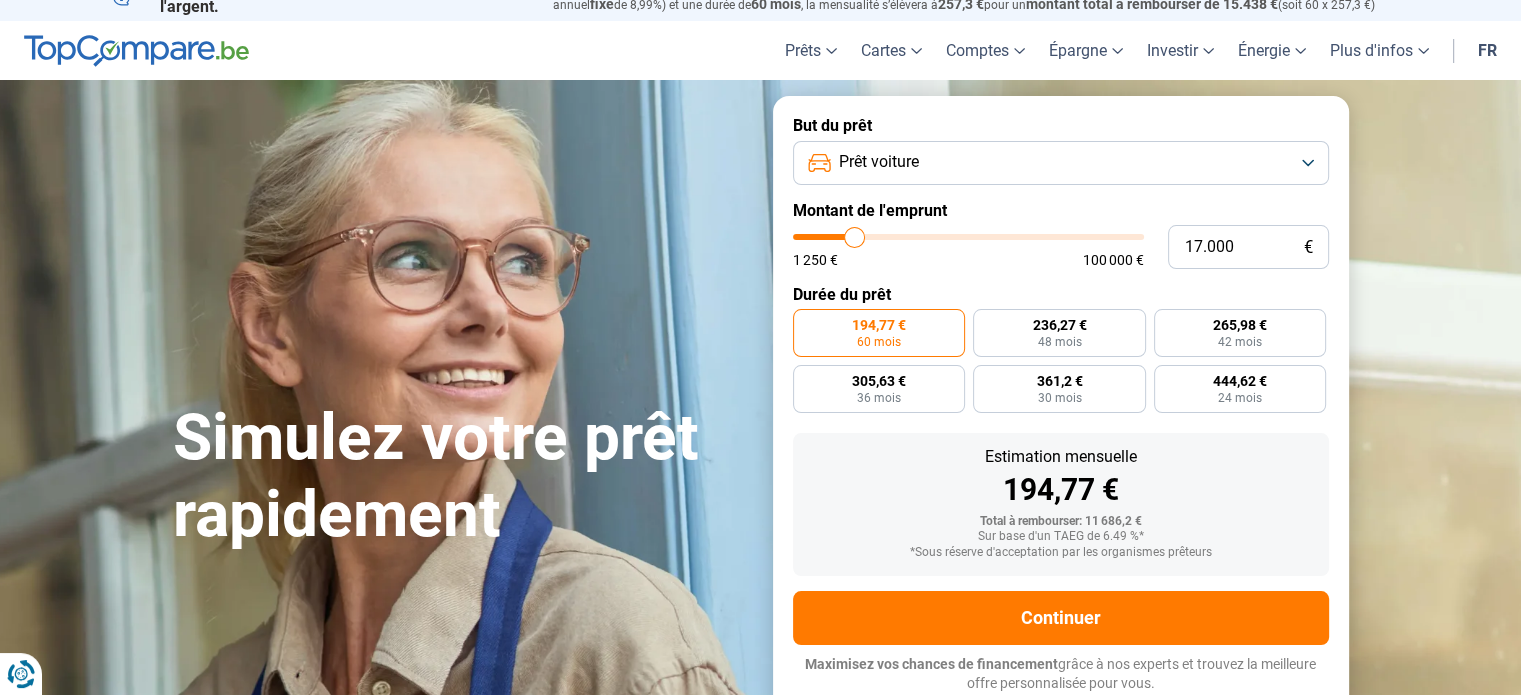 type on "17000" 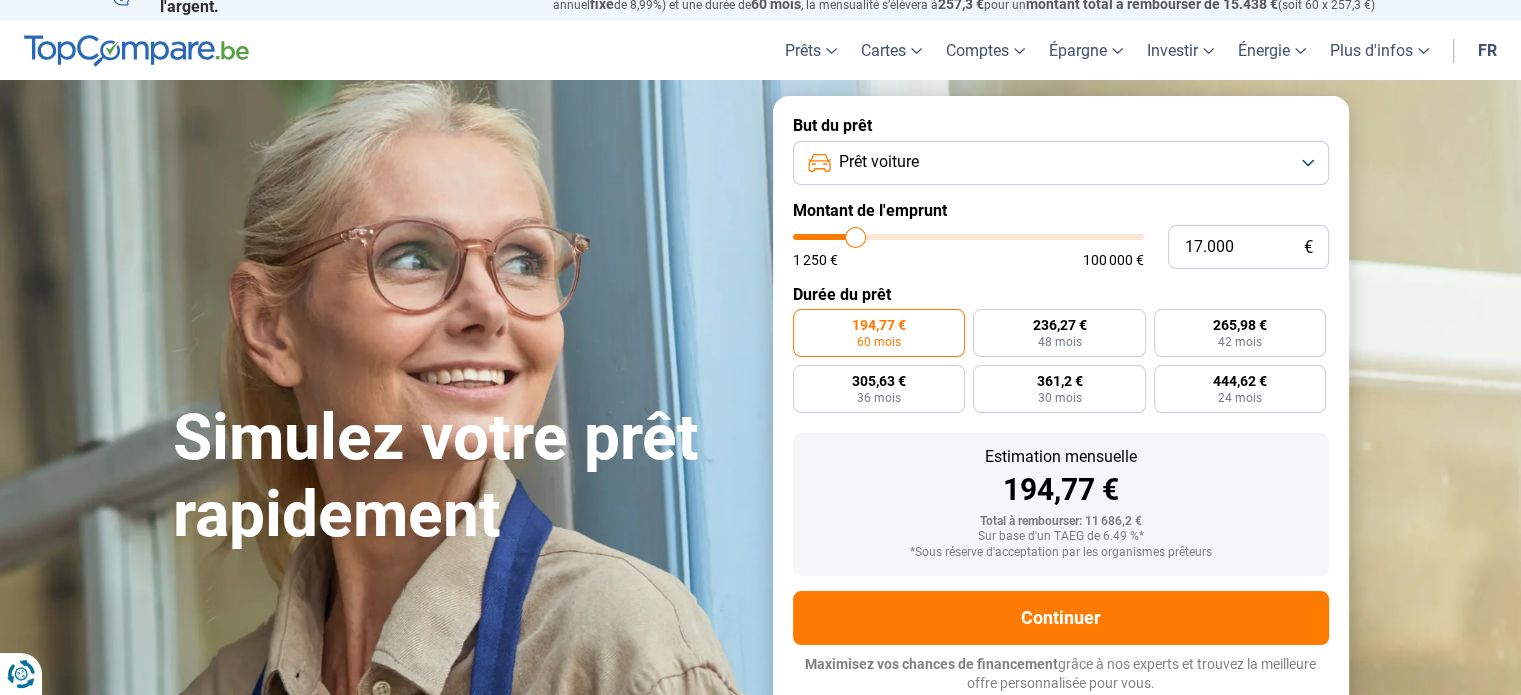 type on "17.500" 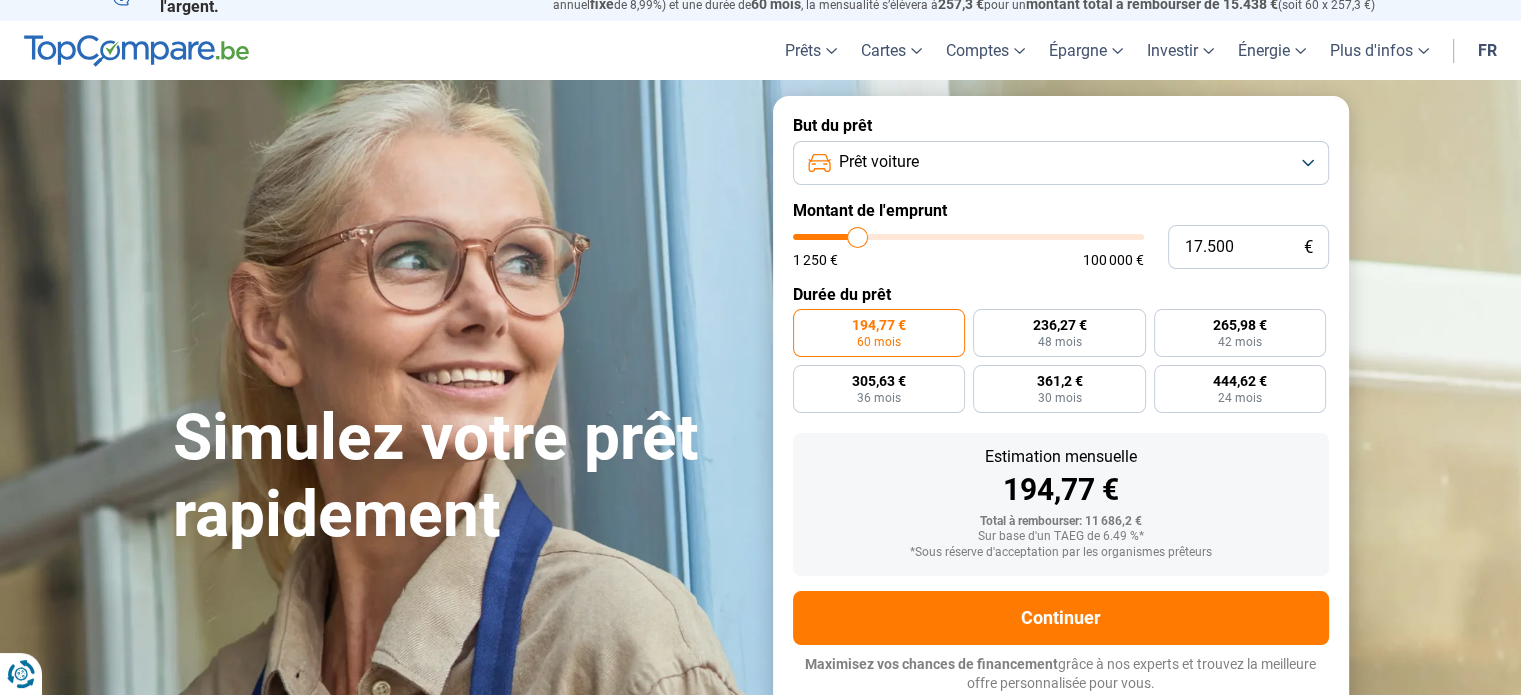 type on "17.750" 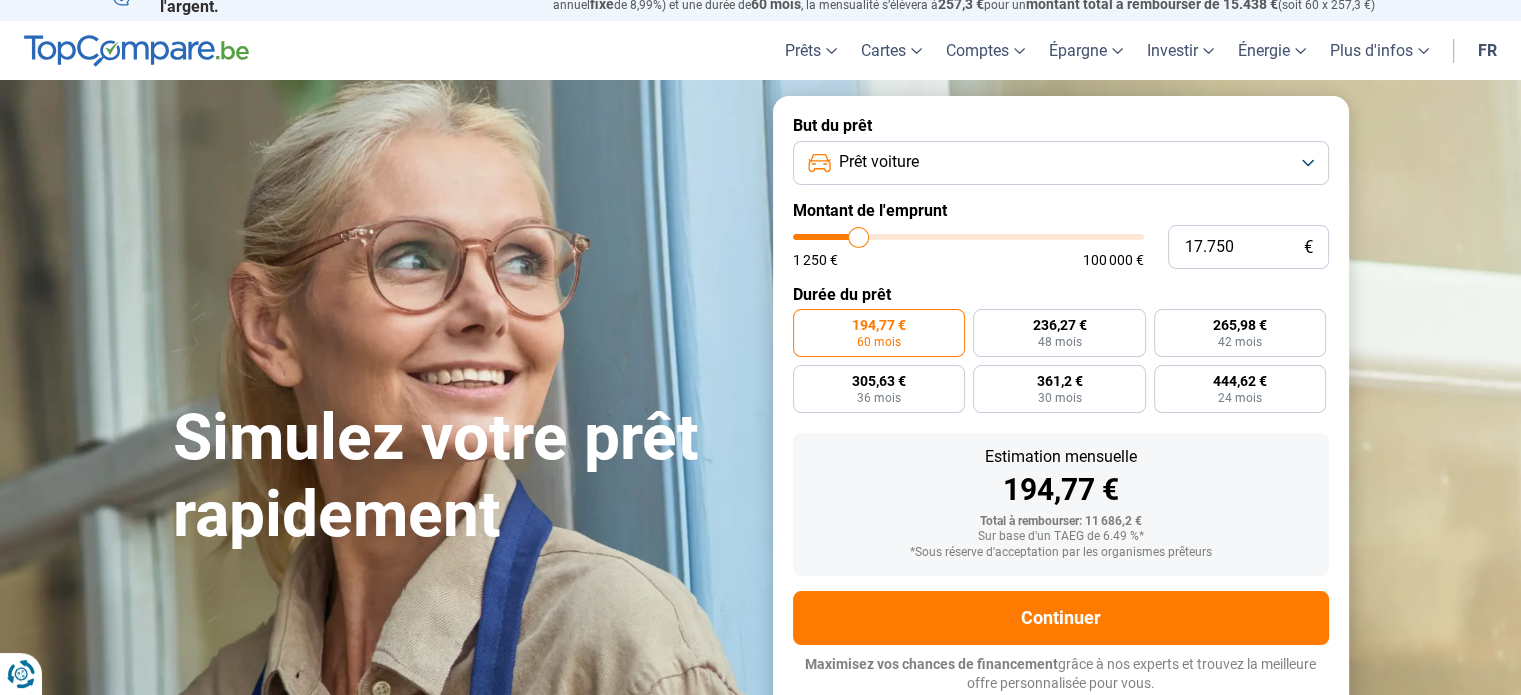 type on "18.000" 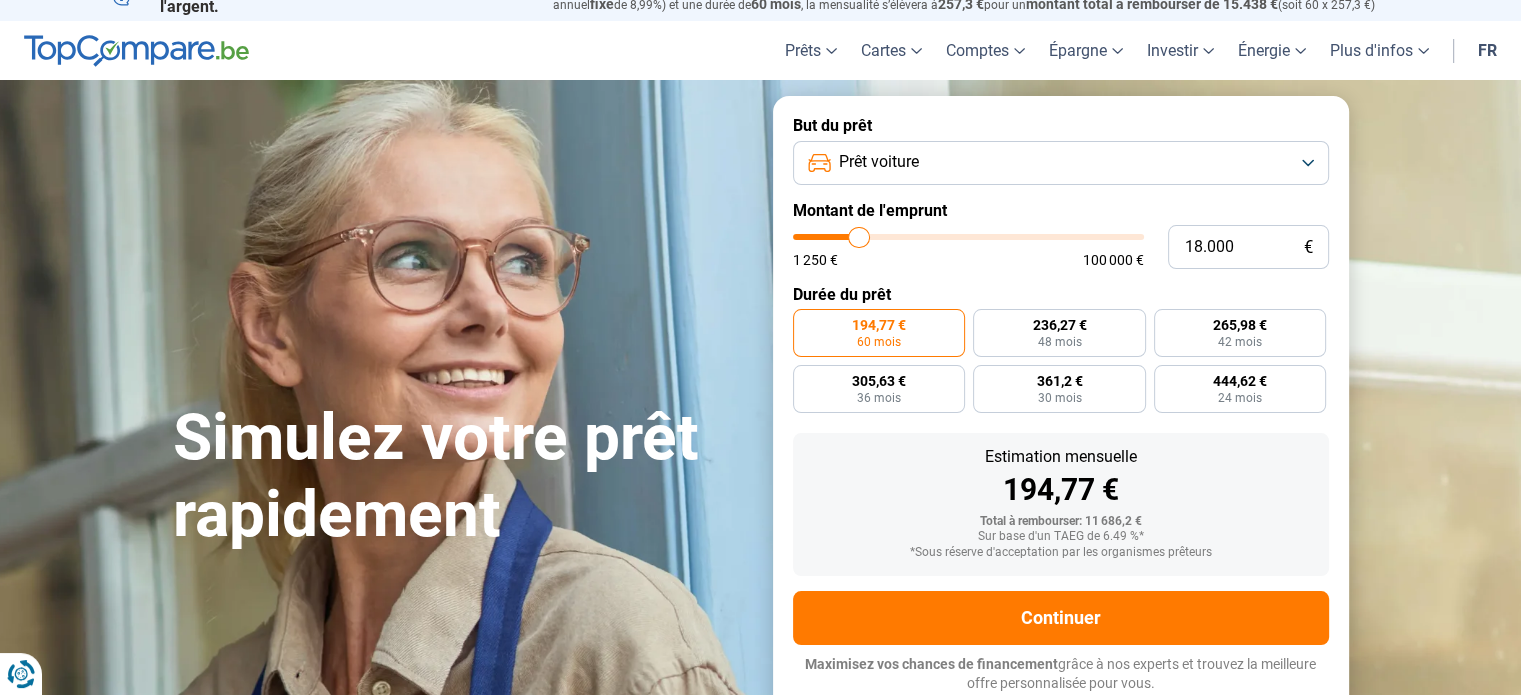 type on "18.250" 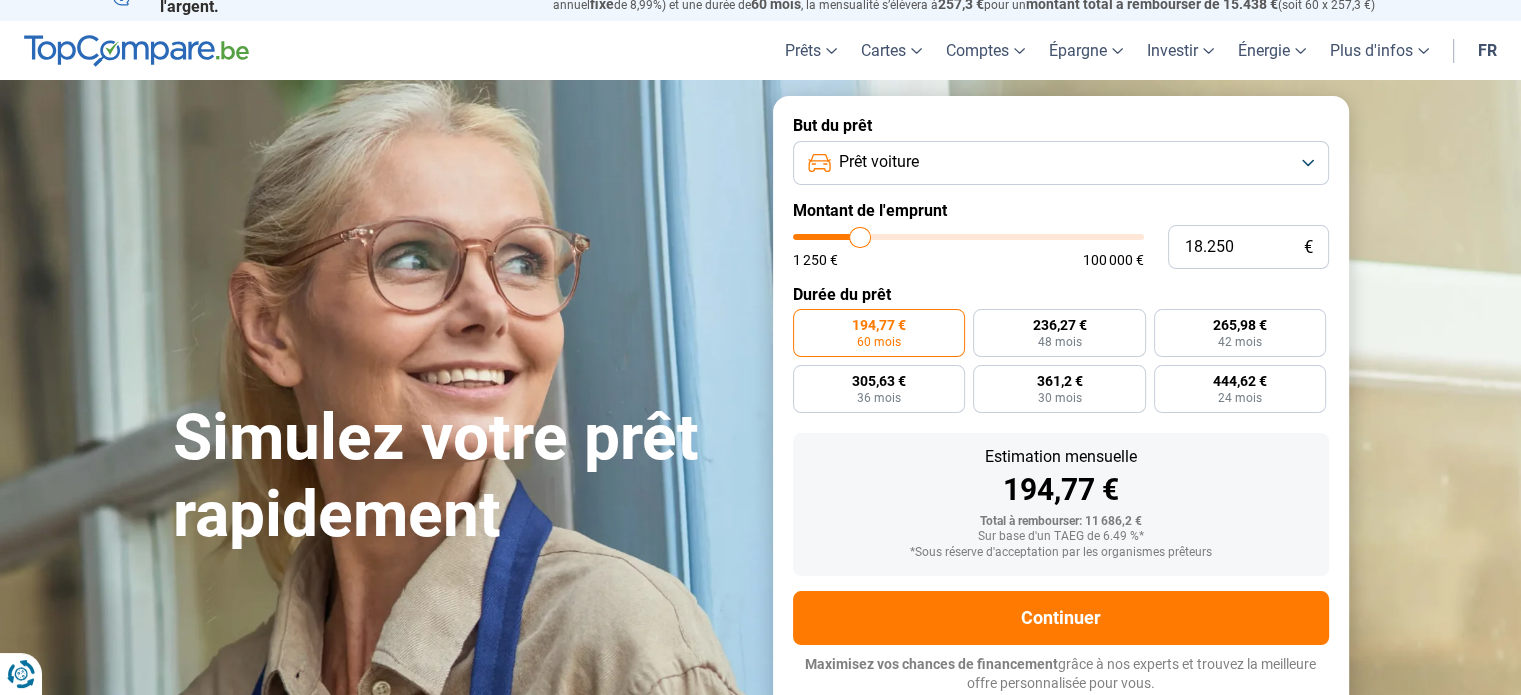 type on "18.000" 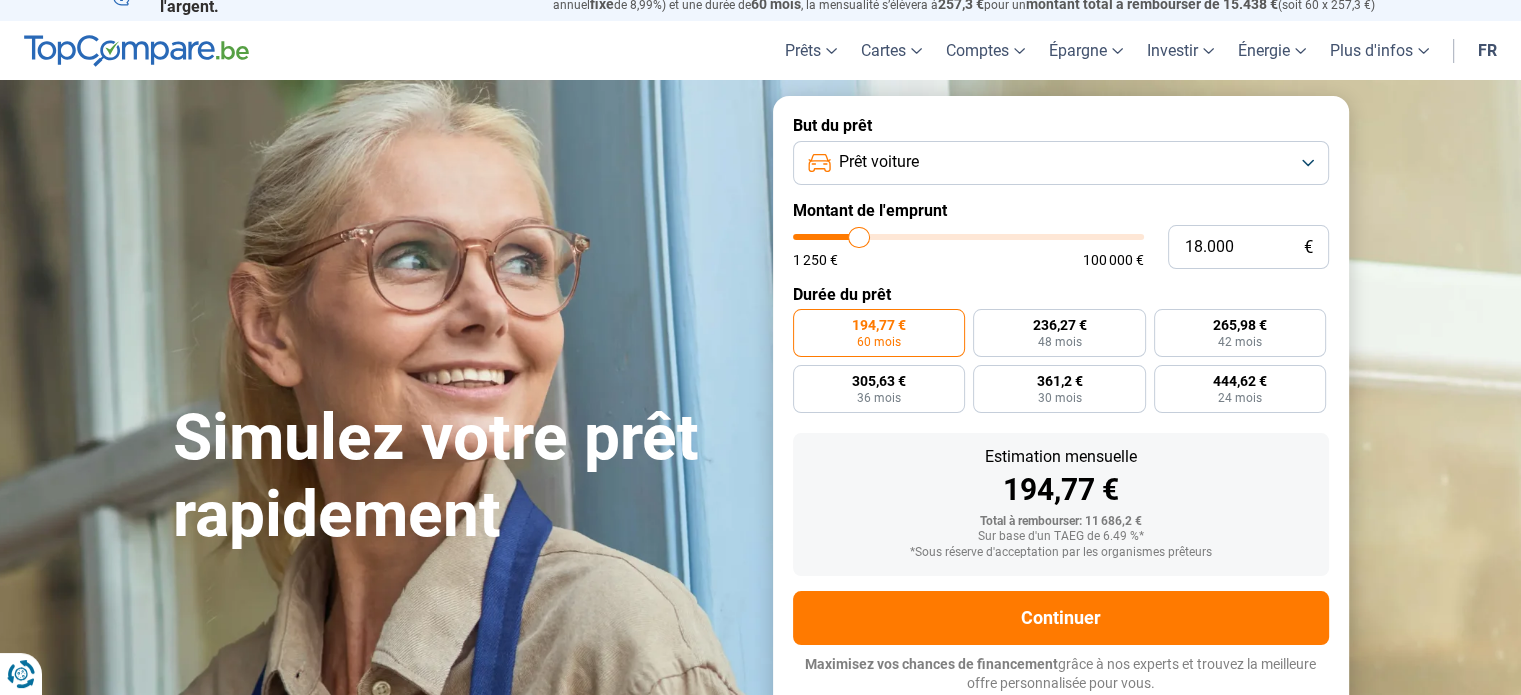 type on "17.750" 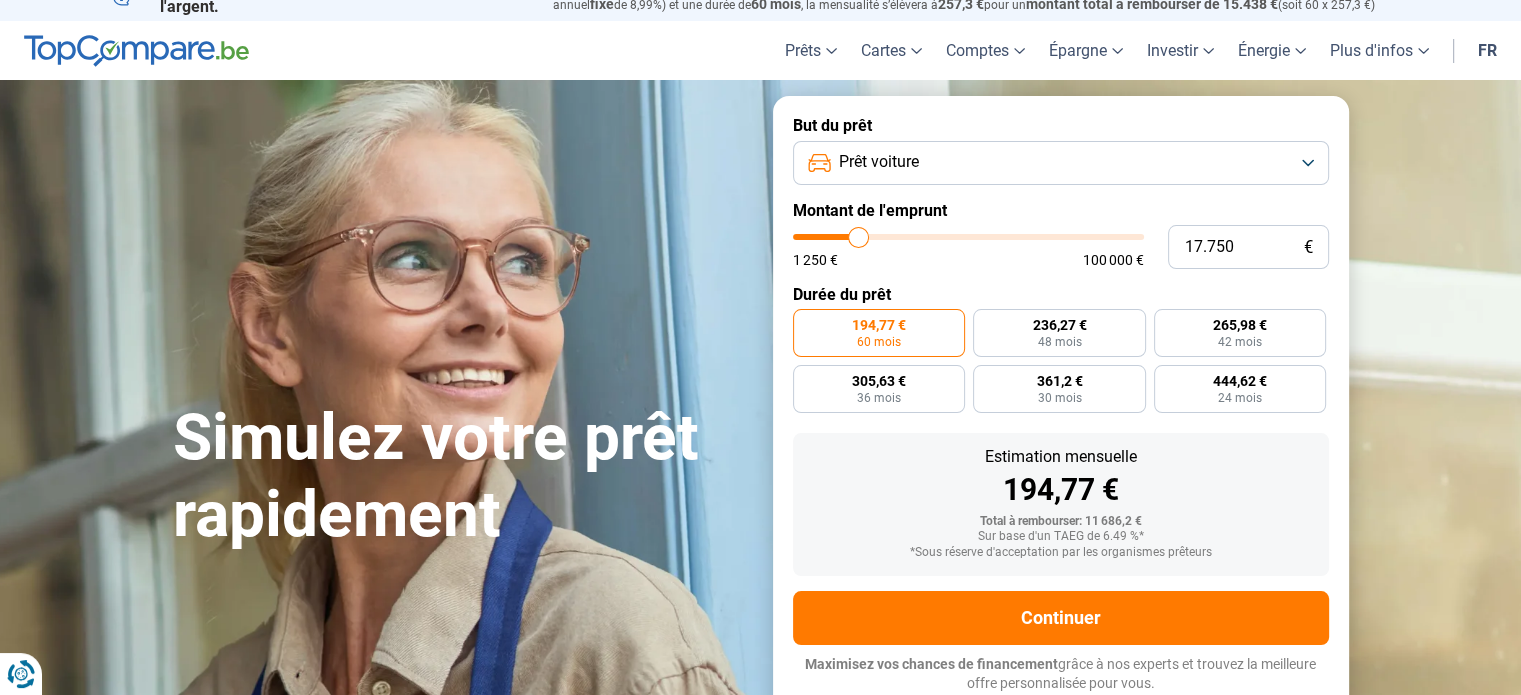 type on "17.500" 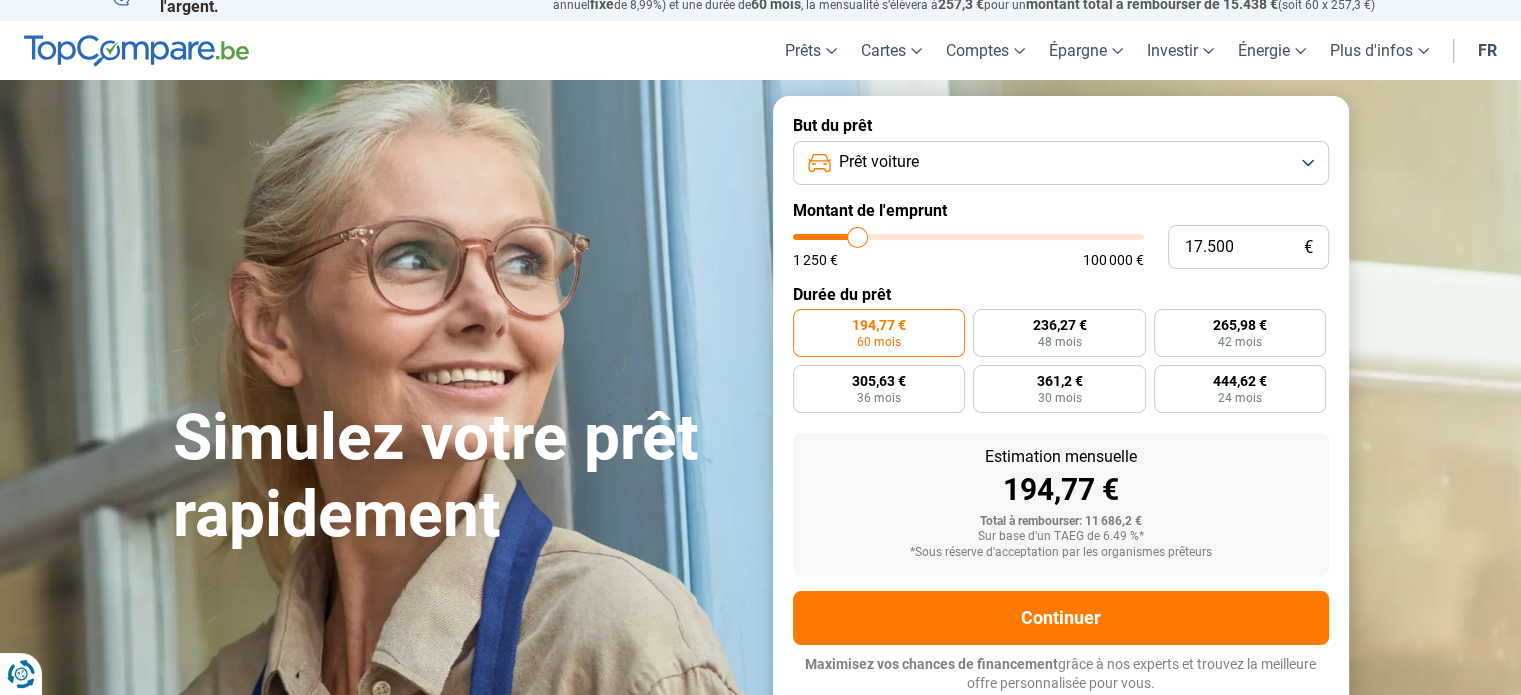 type on "17.250" 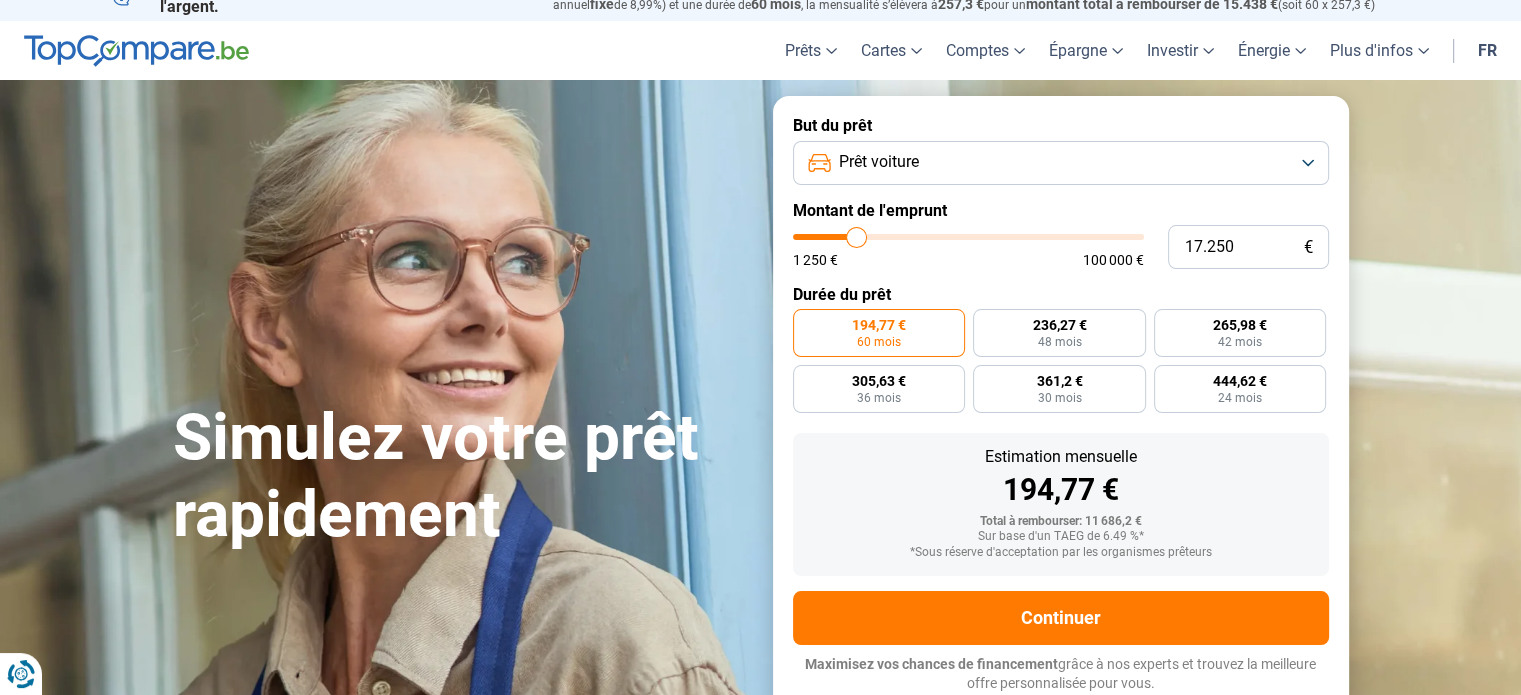 type on "17.000" 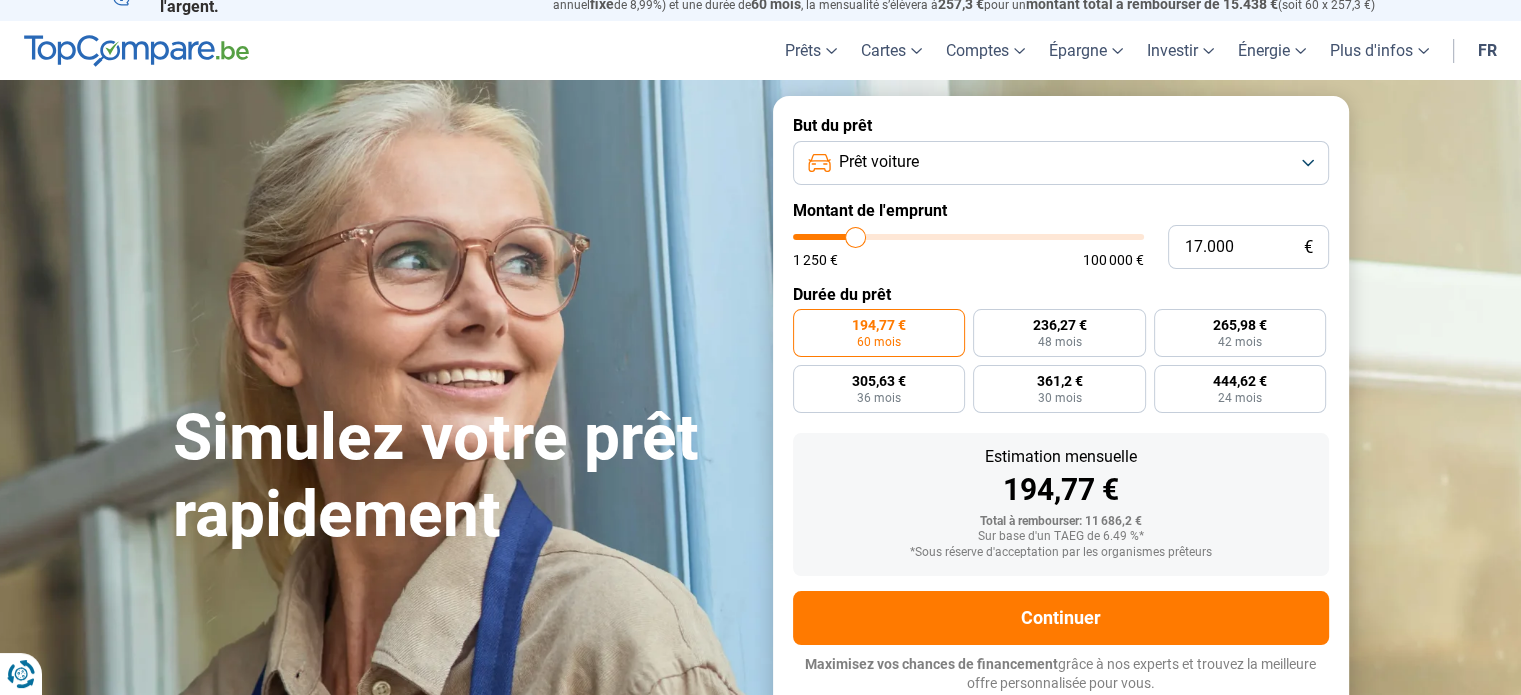 type on "17.500" 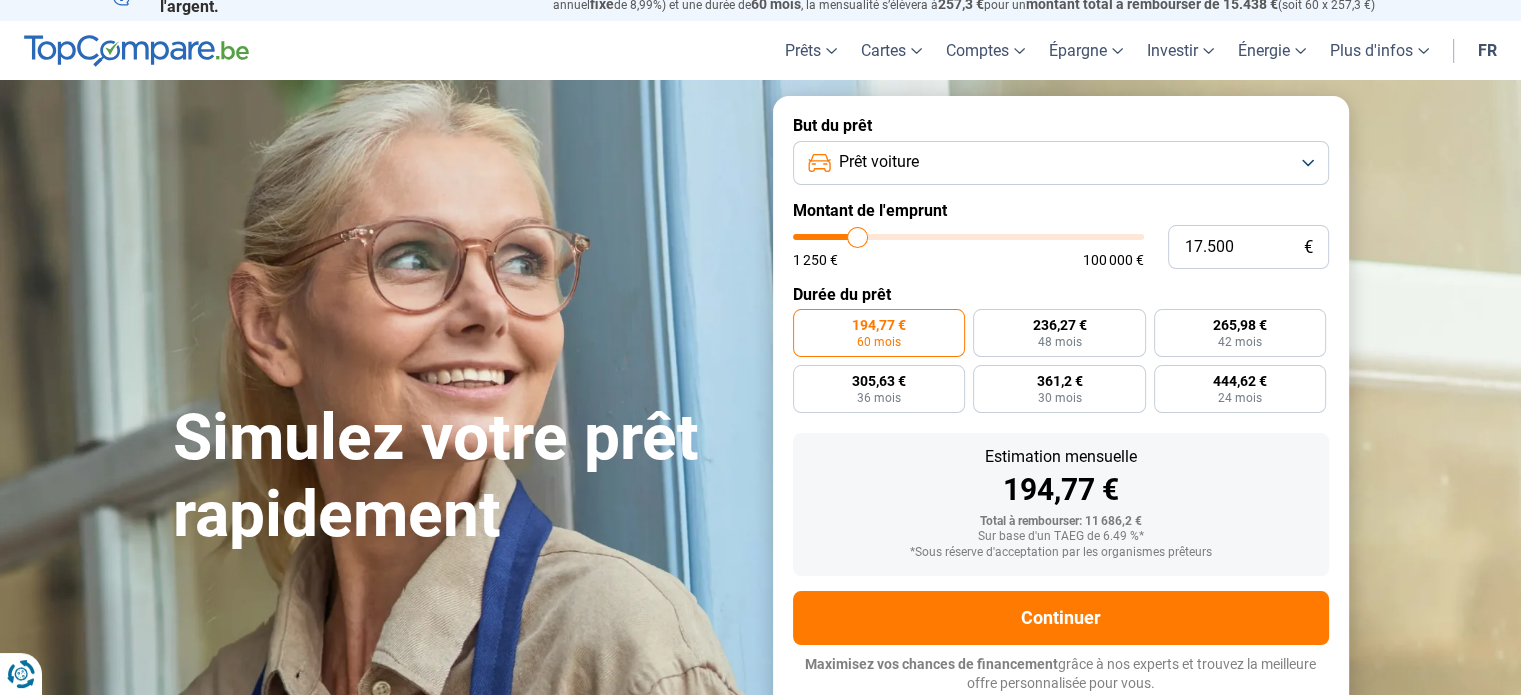 type on "17.750" 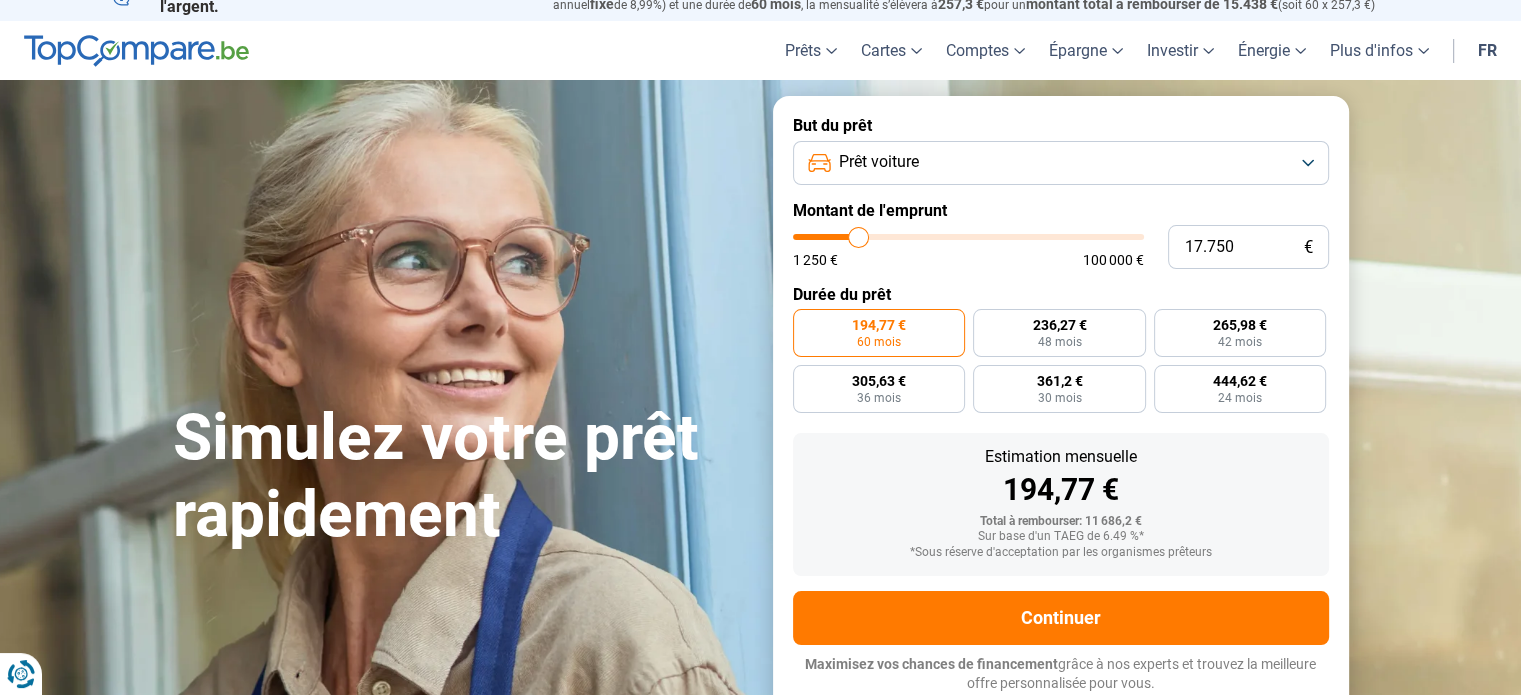 type on "18.000" 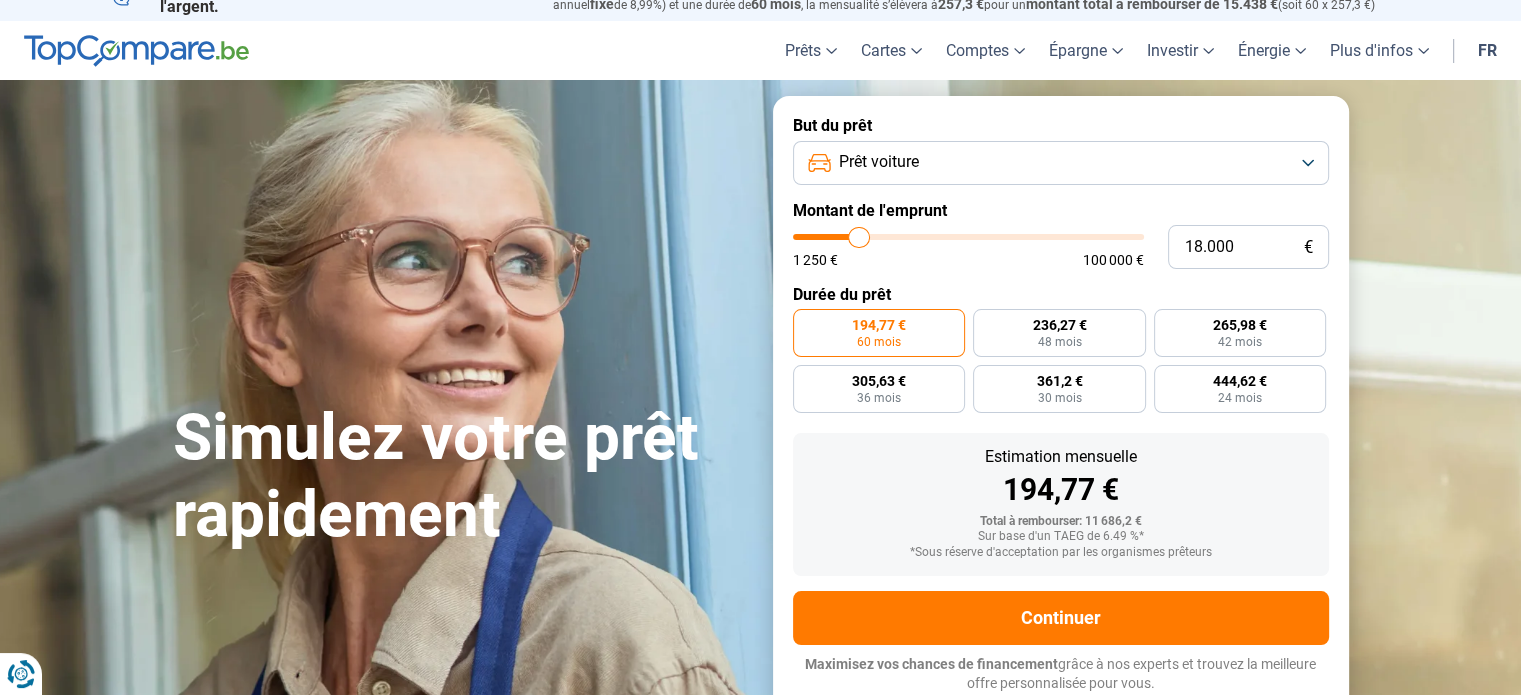 drag, startPoint x: 825, startPoint y: 231, endPoint x: 859, endPoint y: 237, distance: 34.525352 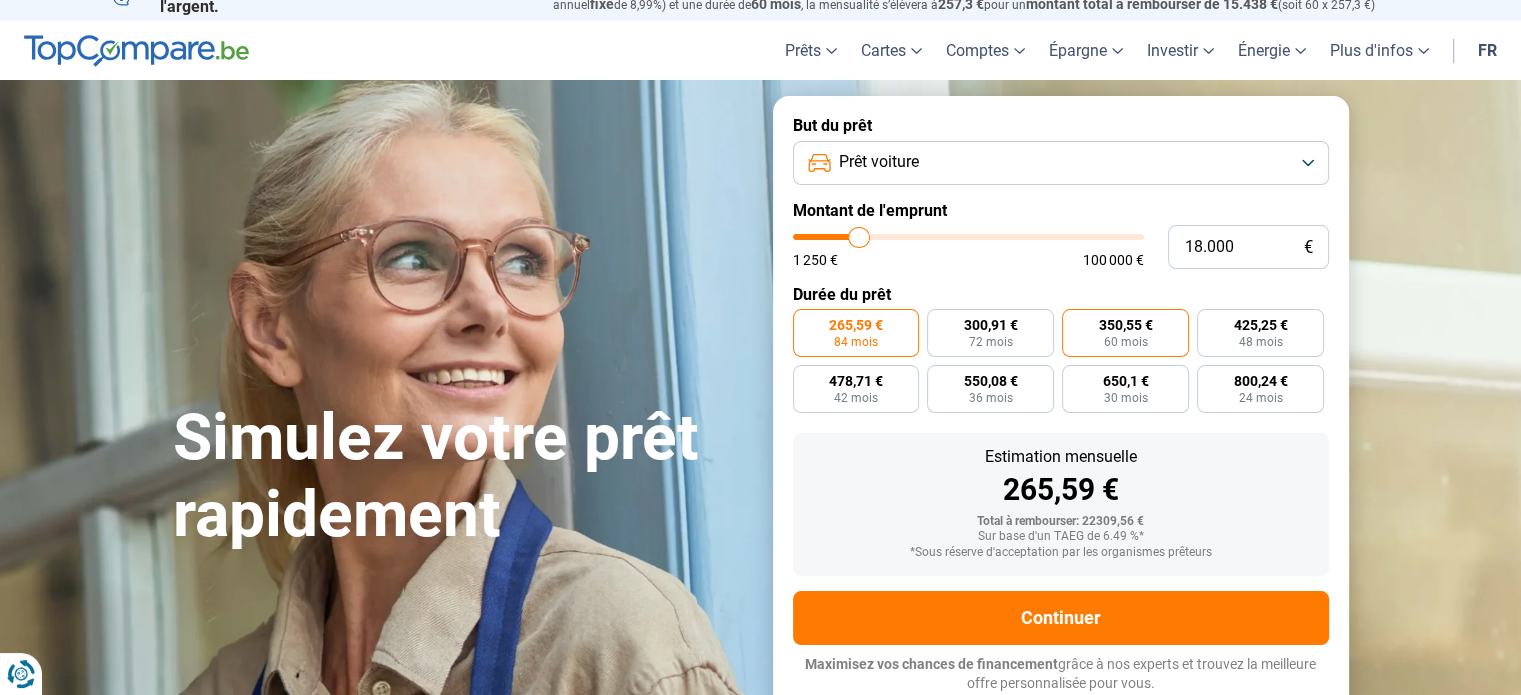 click on "350,55 € 60 mois" at bounding box center (1125, 333) 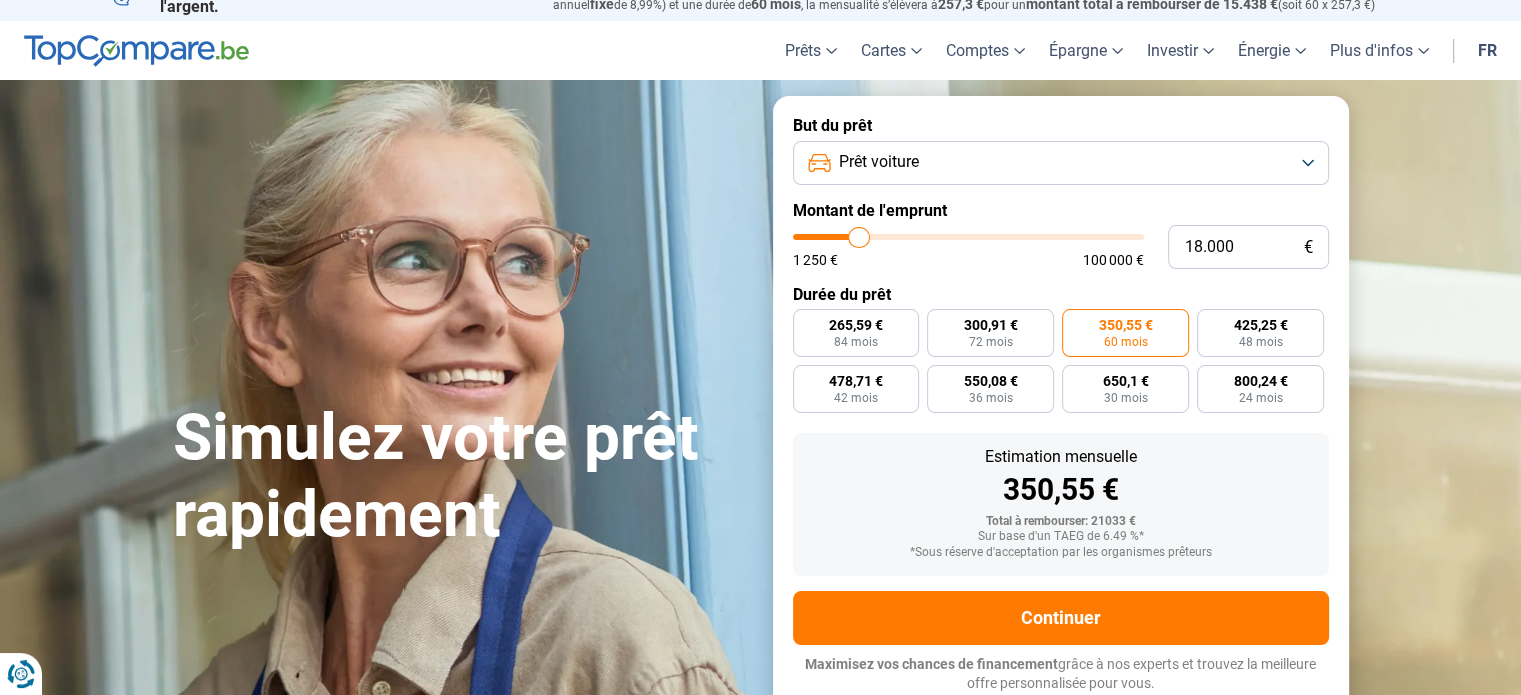 click on "350,55 € 60 mois" at bounding box center [1125, 333] 